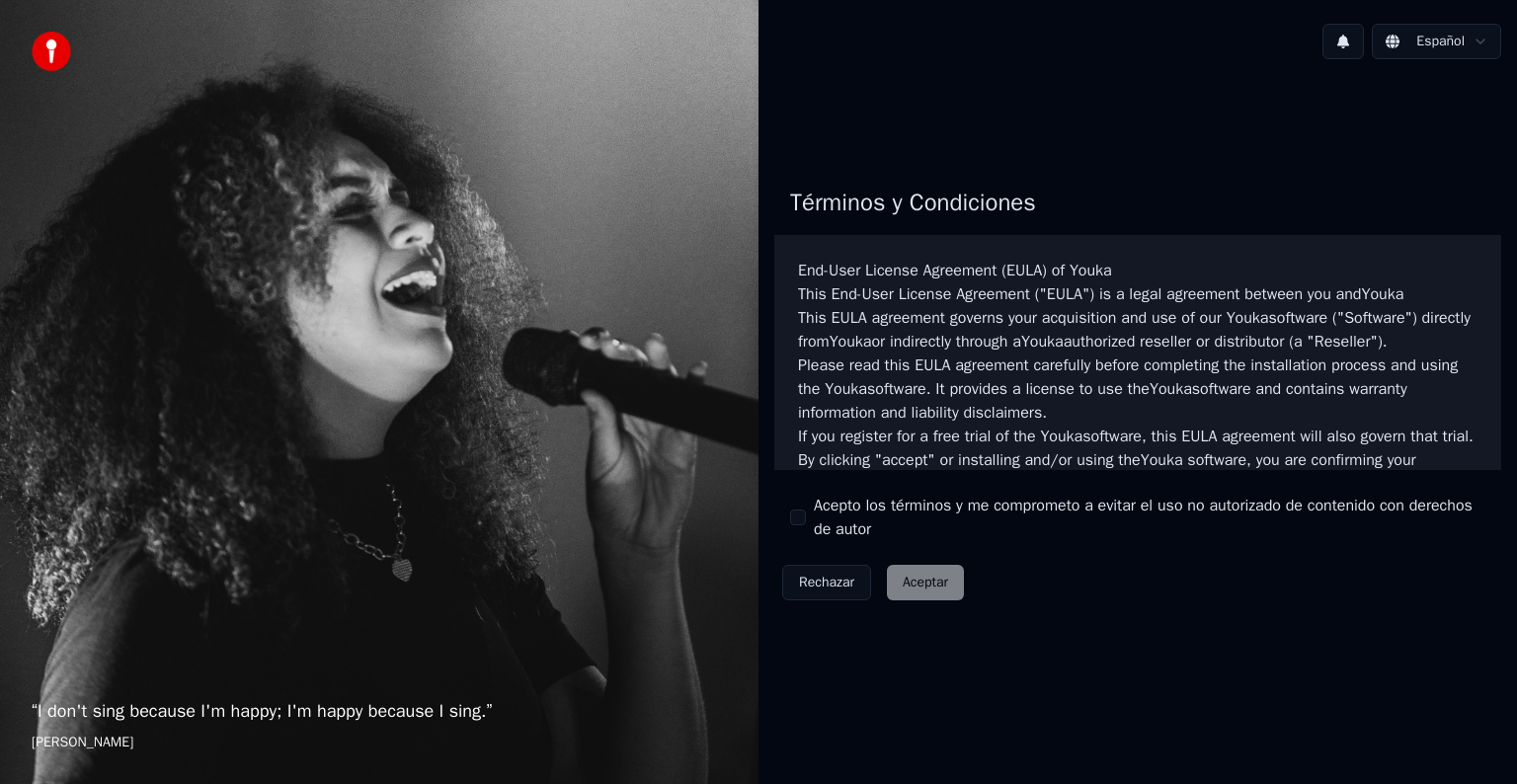 scroll, scrollTop: 0, scrollLeft: 0, axis: both 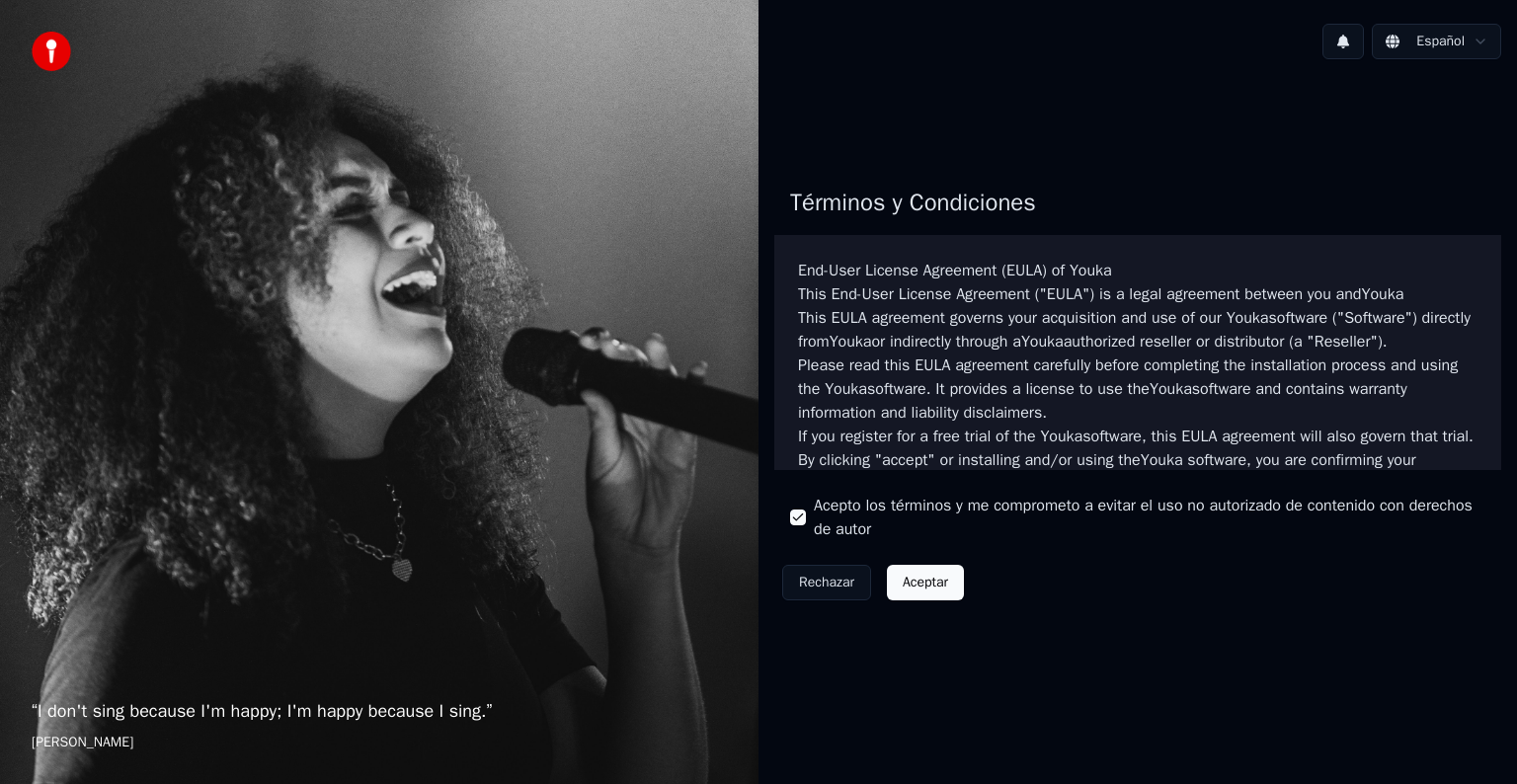 click on "Aceptar" at bounding box center [925, 583] 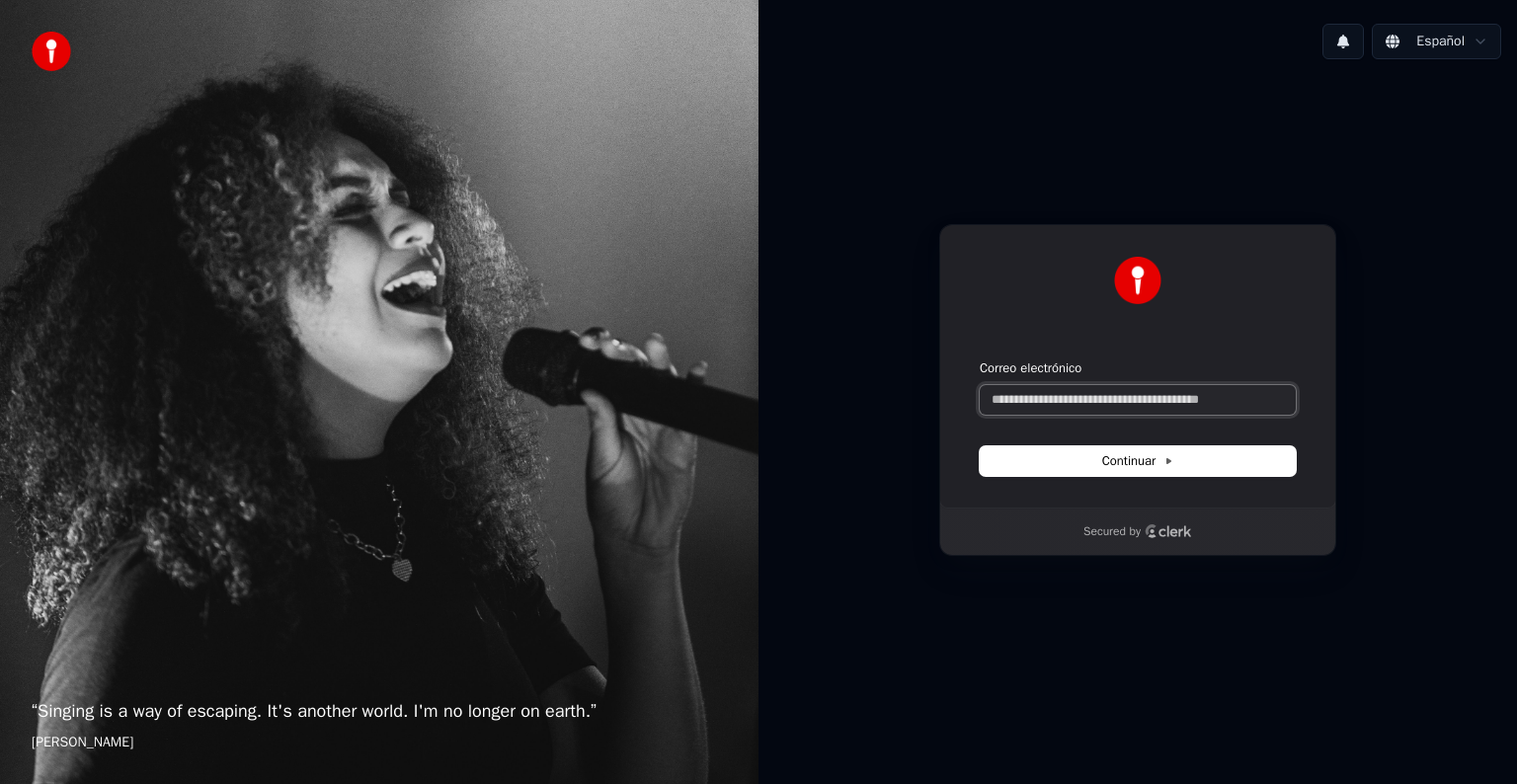 click on "Correo electrónico" at bounding box center (1138, 400) 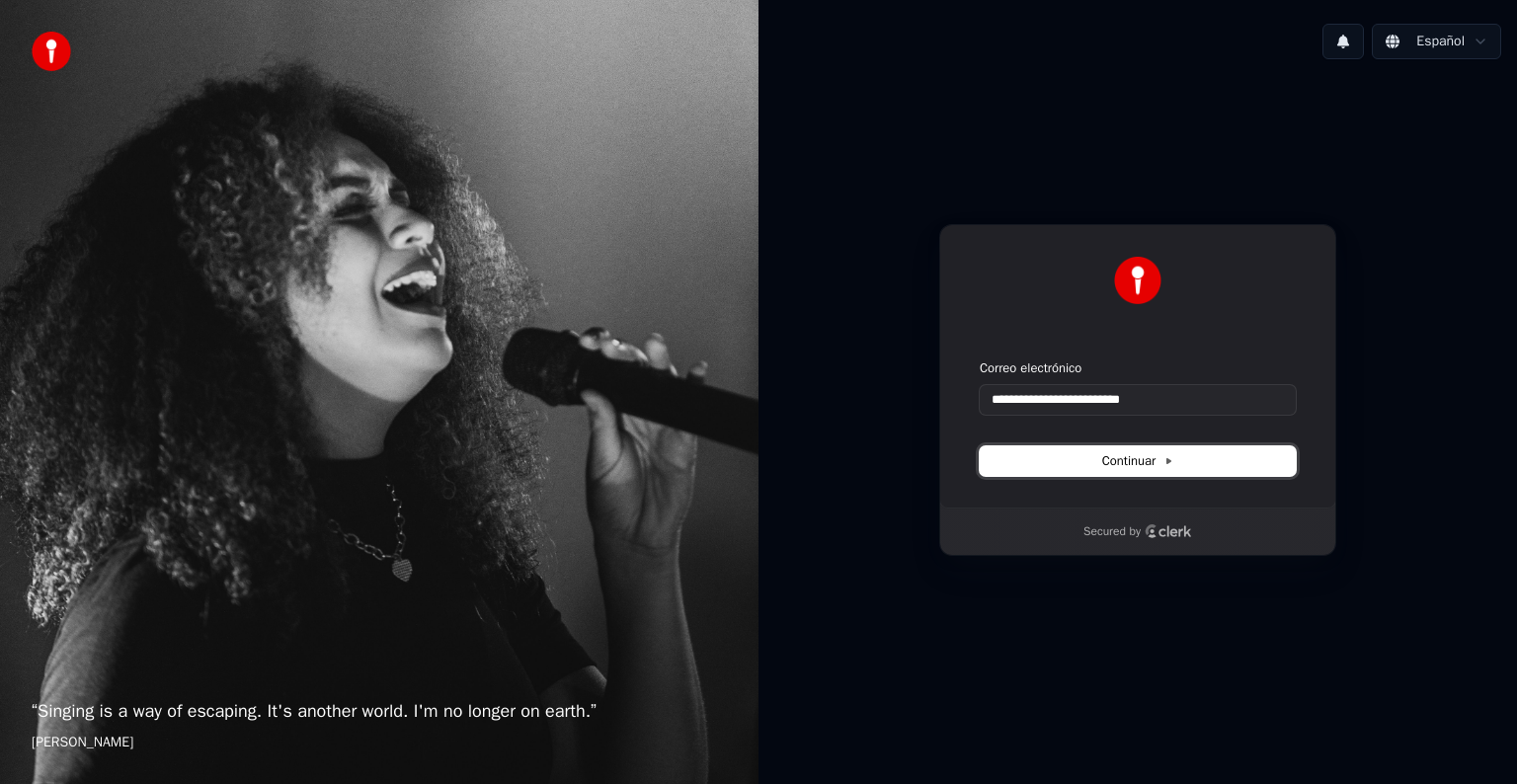 click on "Continuar" at bounding box center (1138, 461) 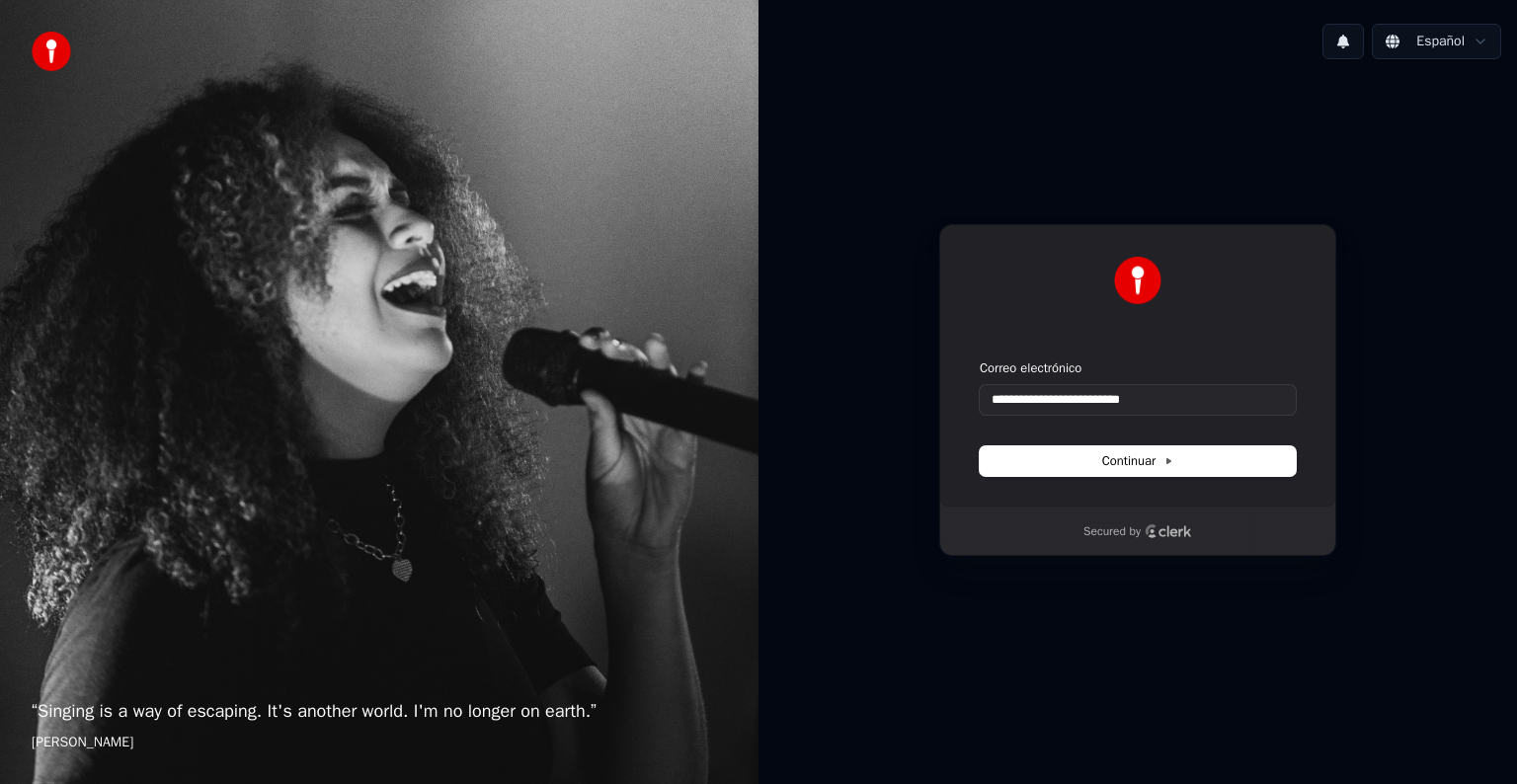 type on "**********" 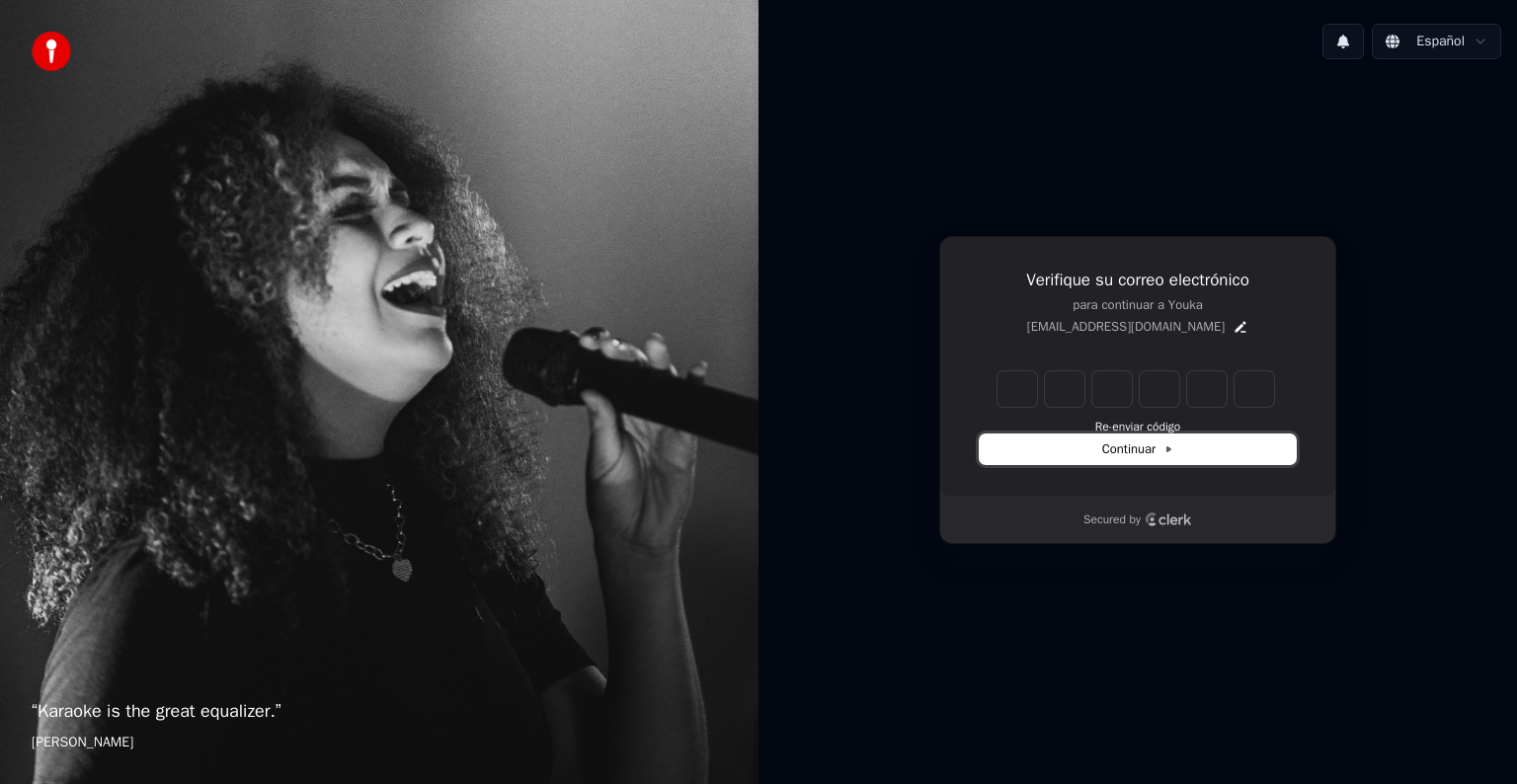 click on "Continuar" at bounding box center (1138, 449) 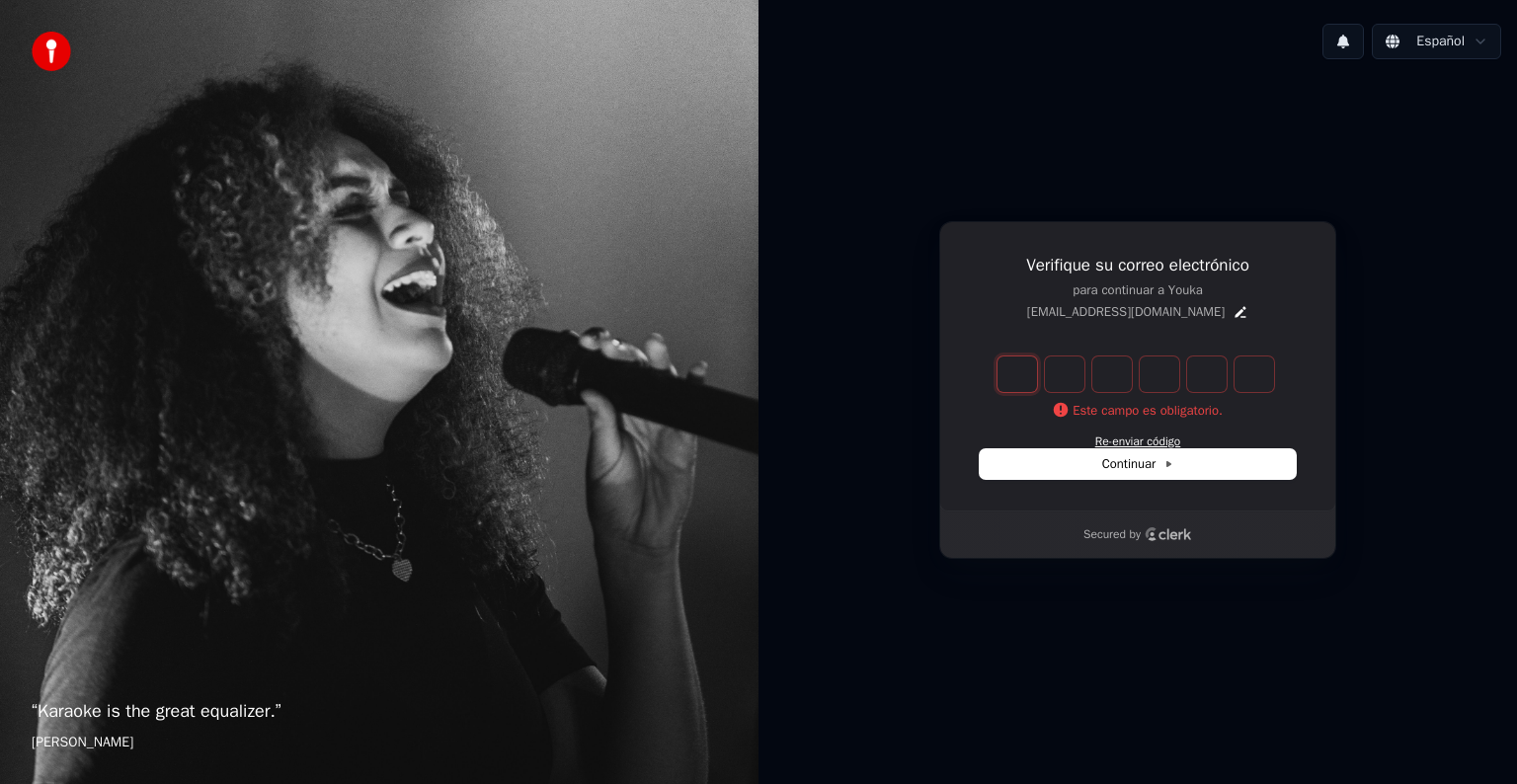 click on "Este campo es obligatorio." at bounding box center [1138, 389] 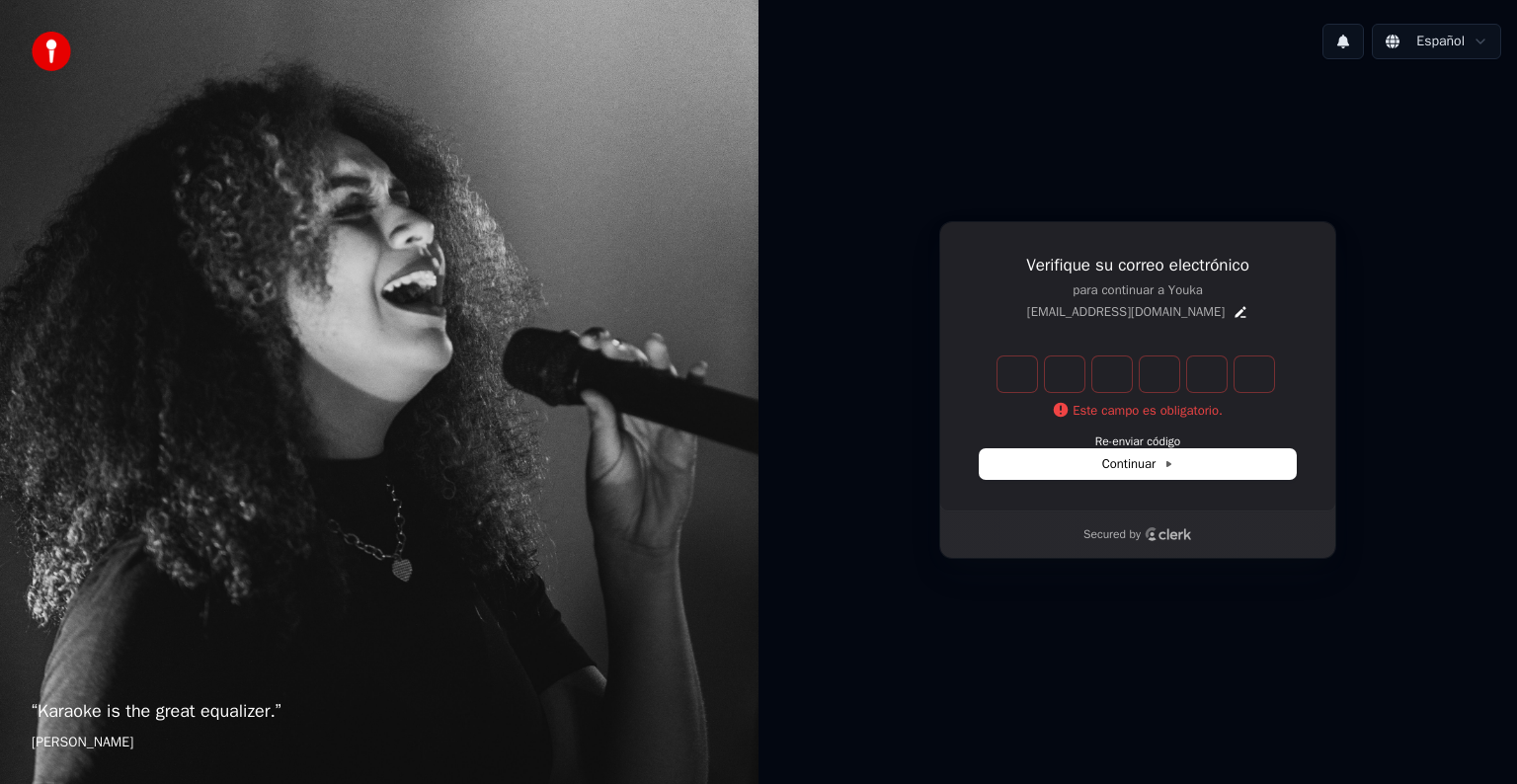 click on "Este campo es obligatorio." at bounding box center (1138, 411) 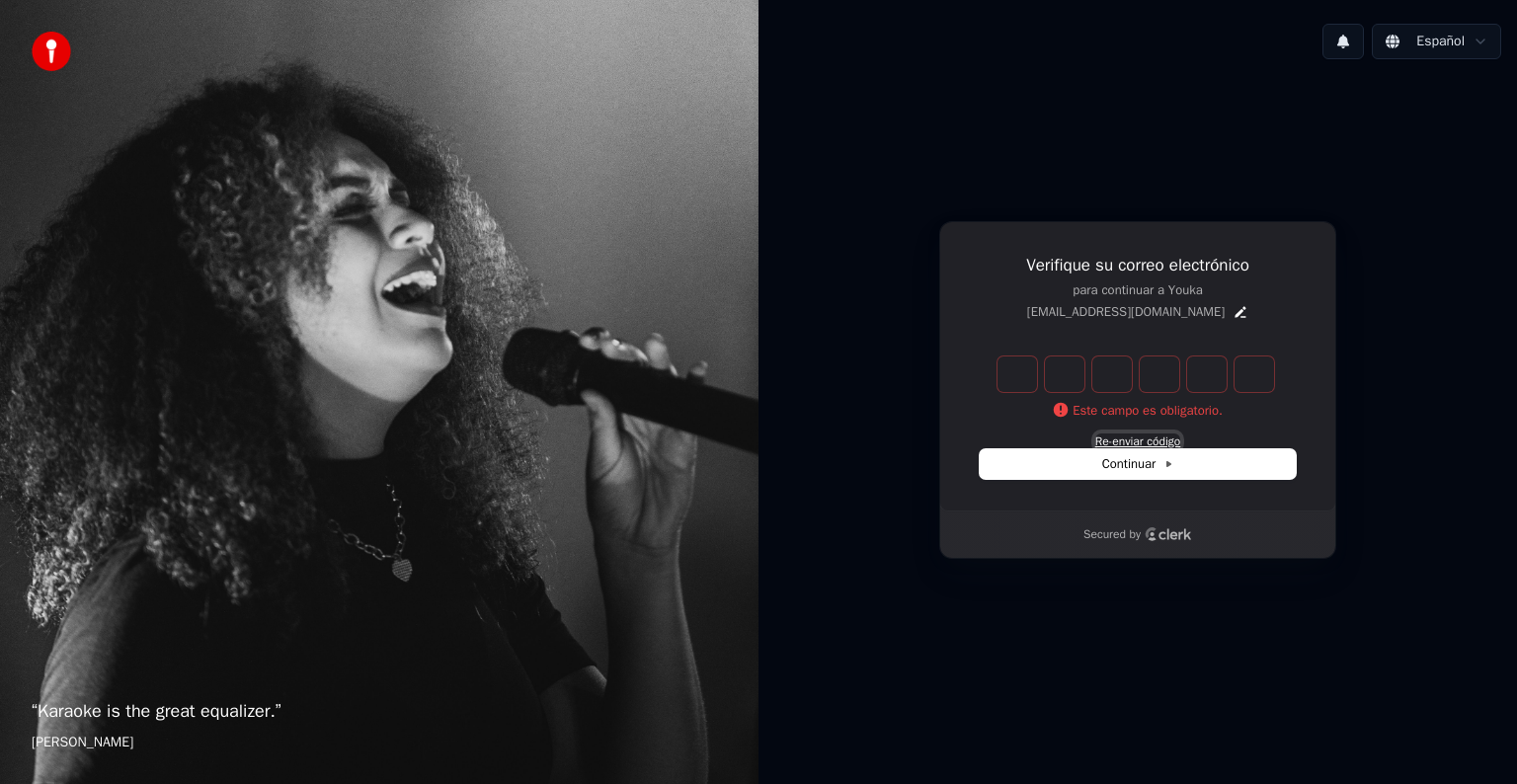 click on "Re-enviar código" at bounding box center [1138, 441] 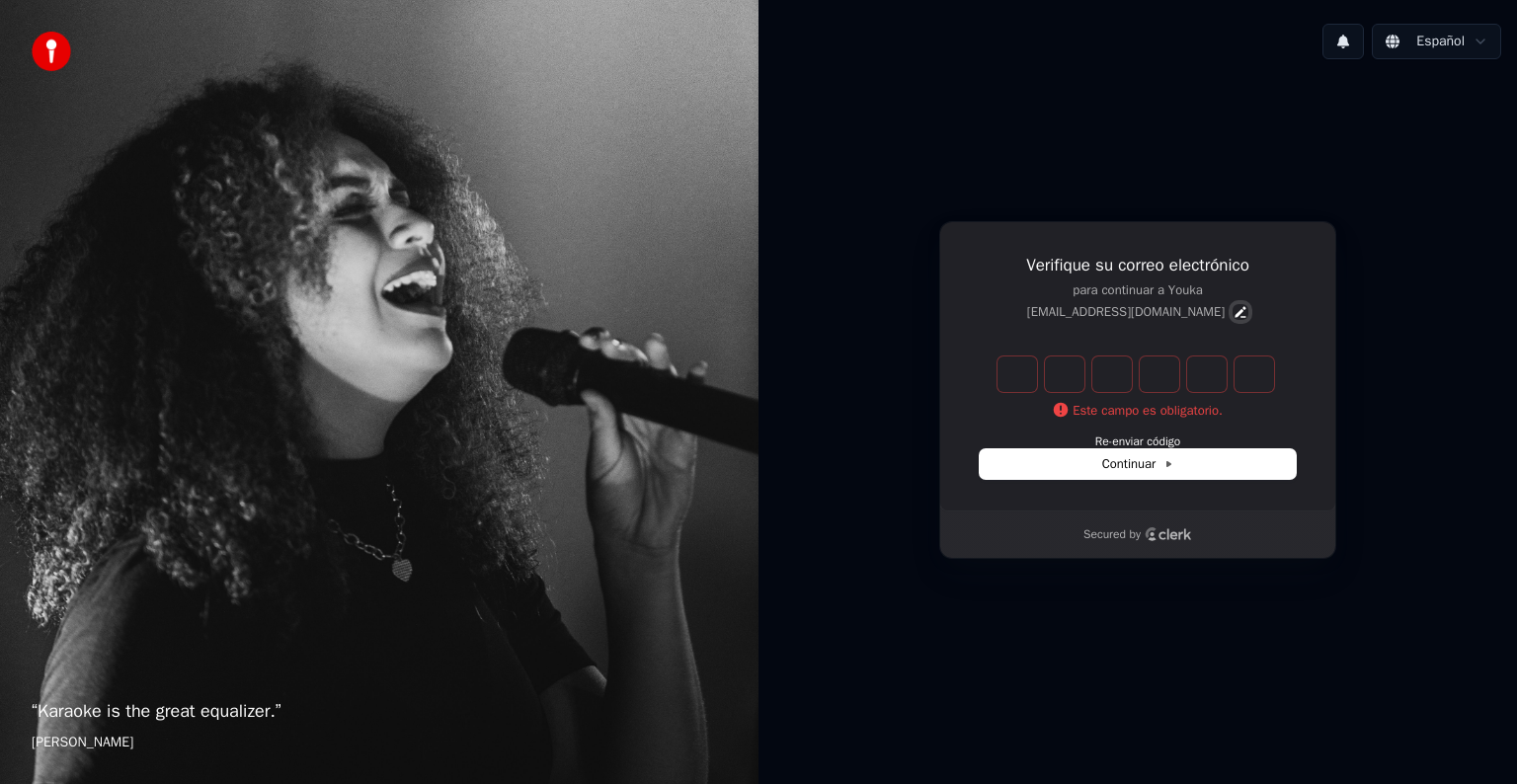 click 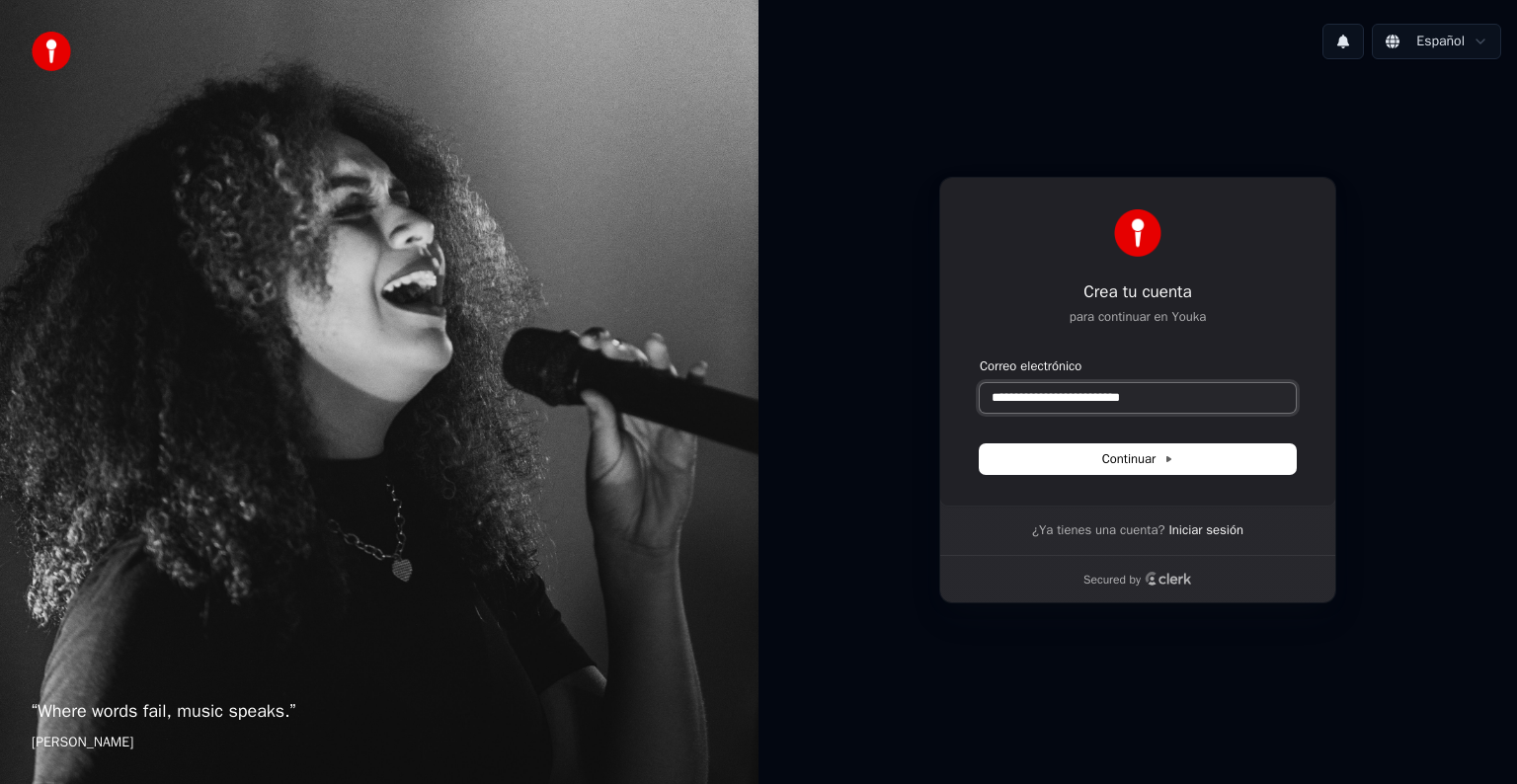 click on "**********" at bounding box center [1138, 398] 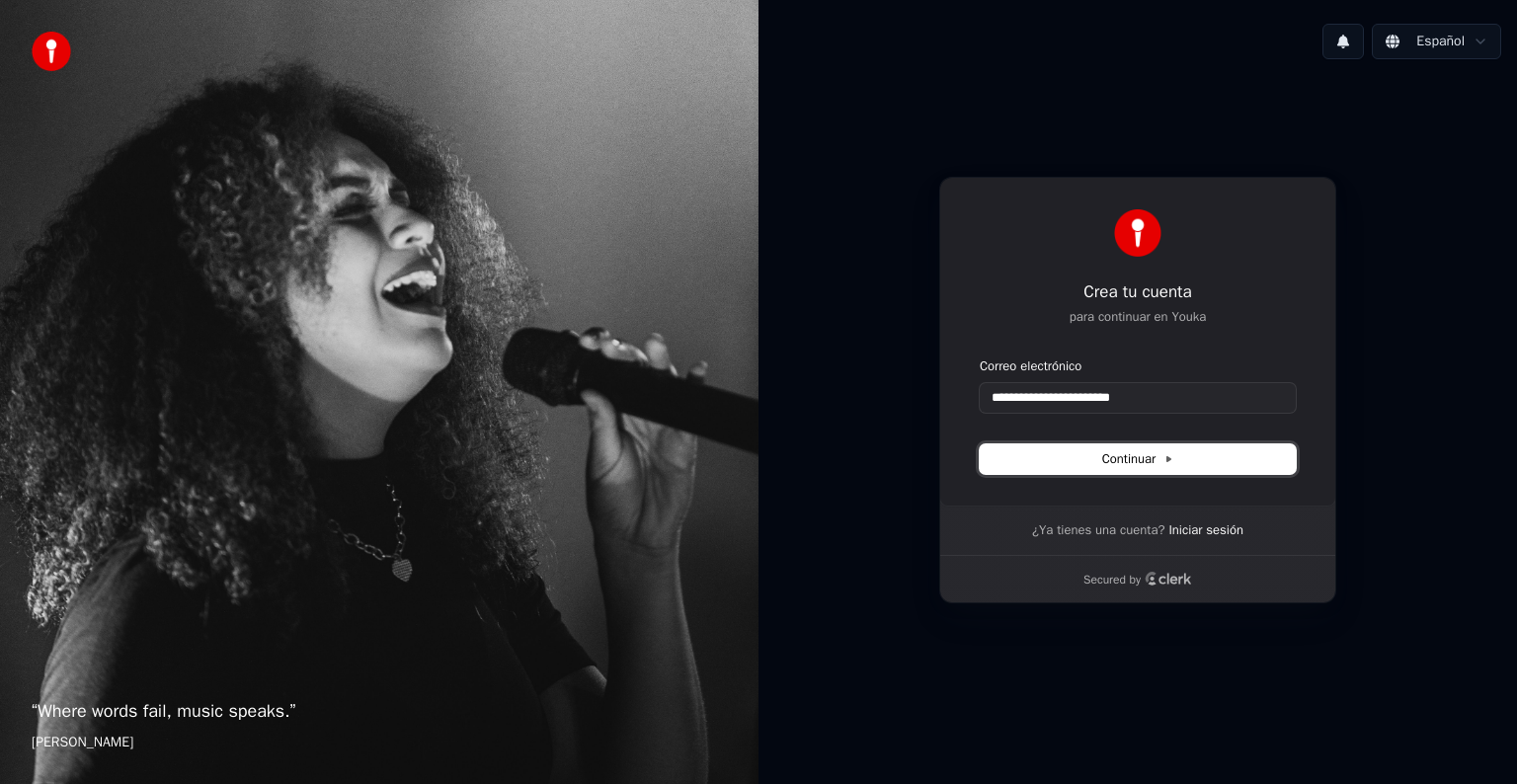 click on "Continuar" at bounding box center [1138, 459] 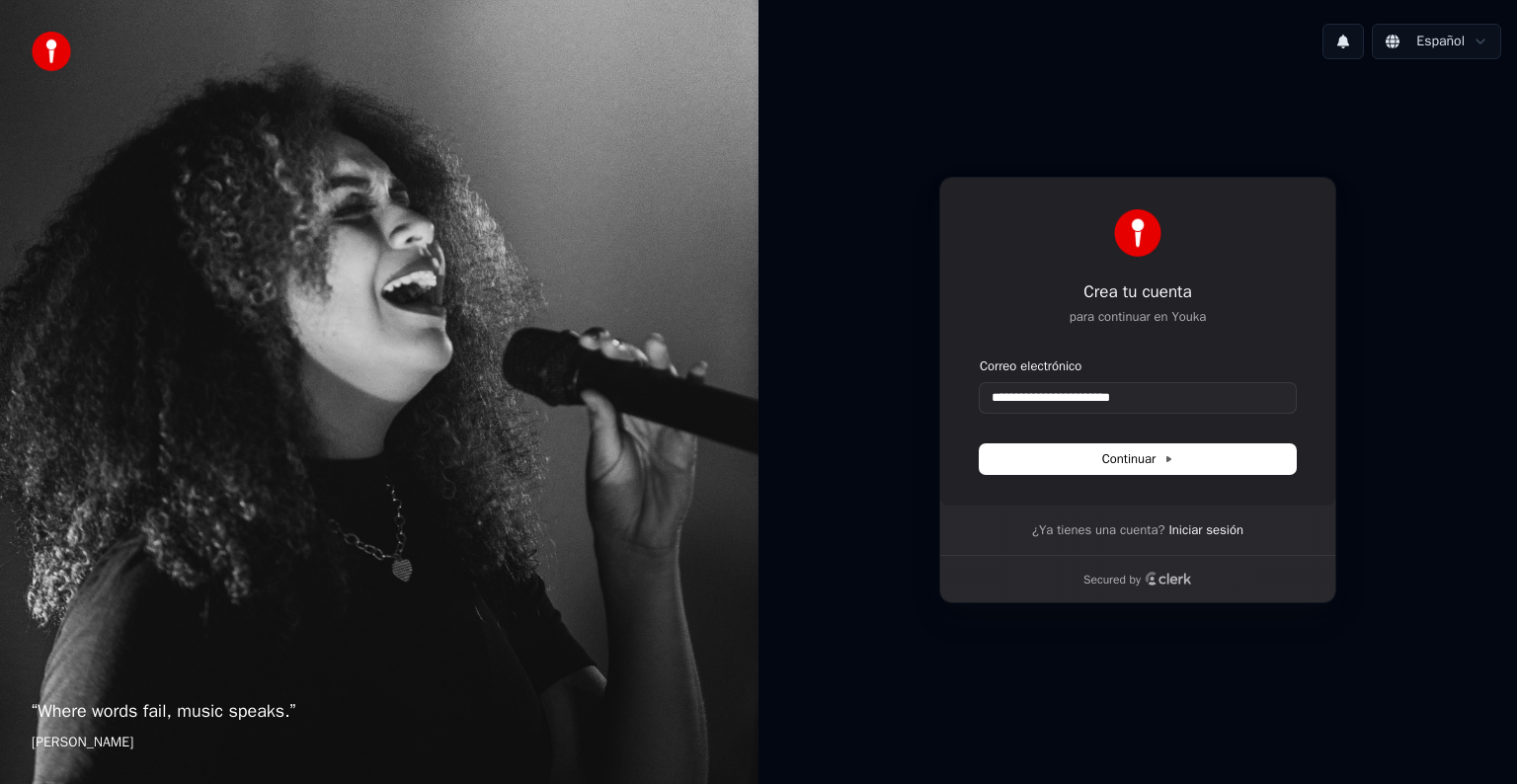 type on "**********" 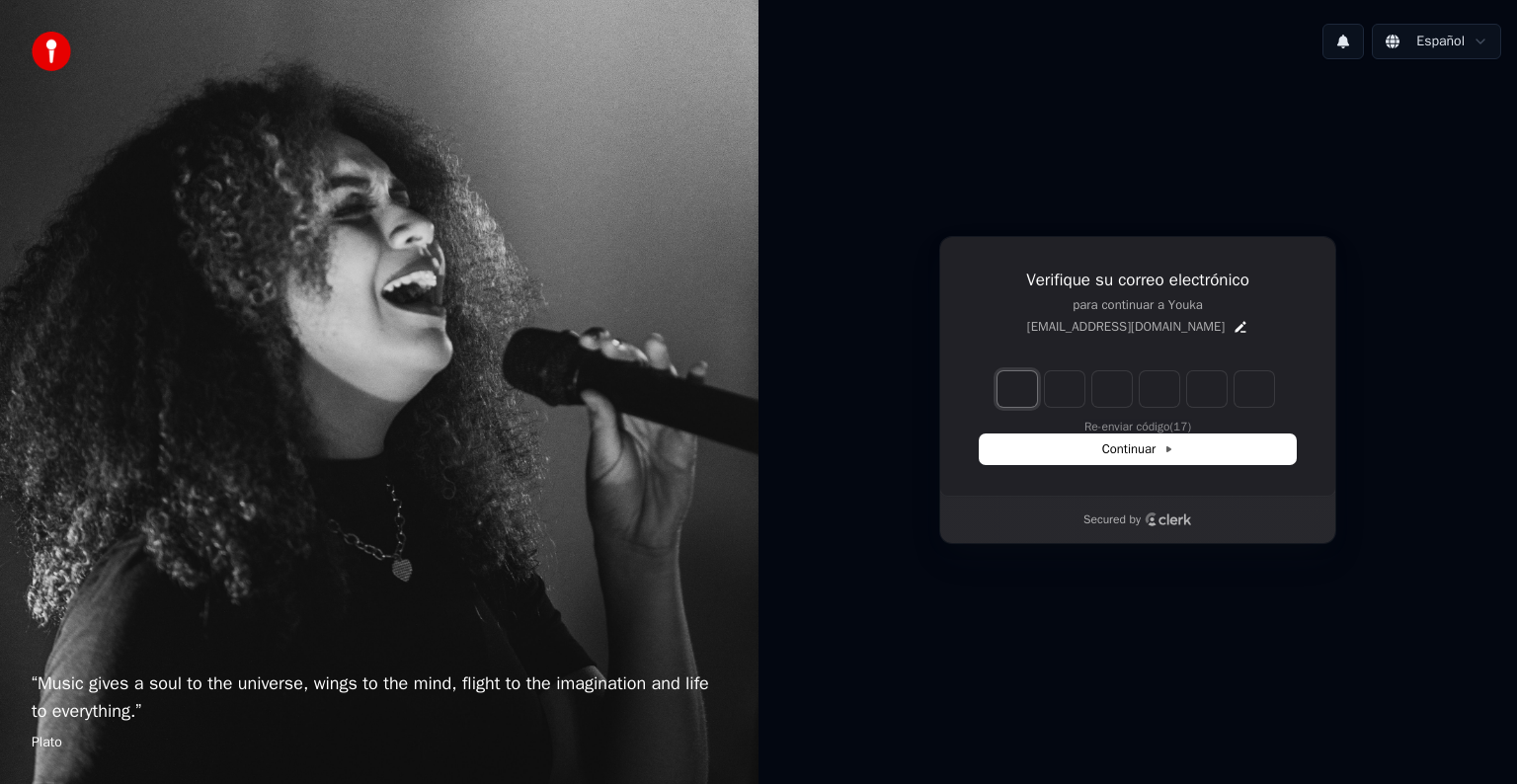 type on "*" 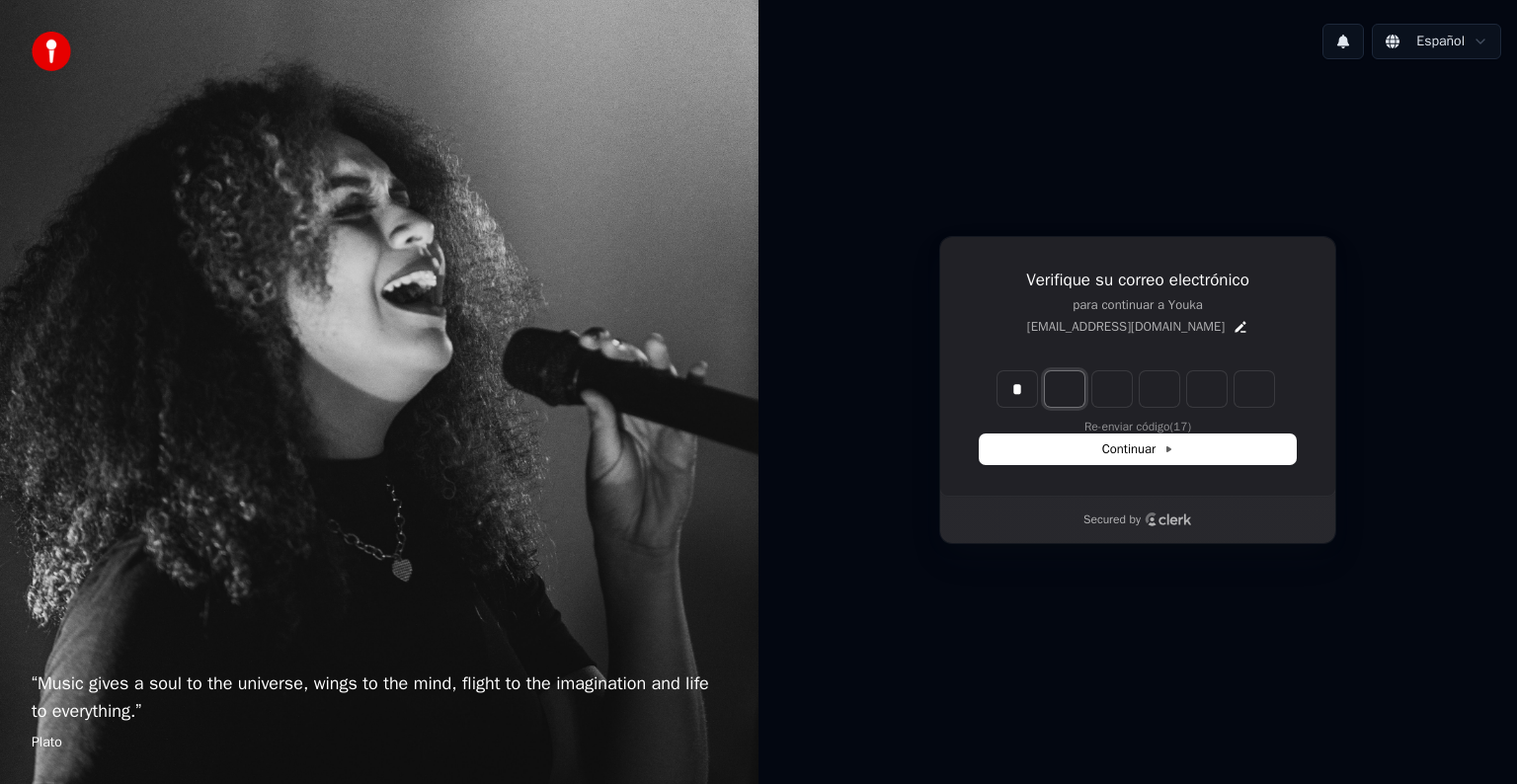type on "*" 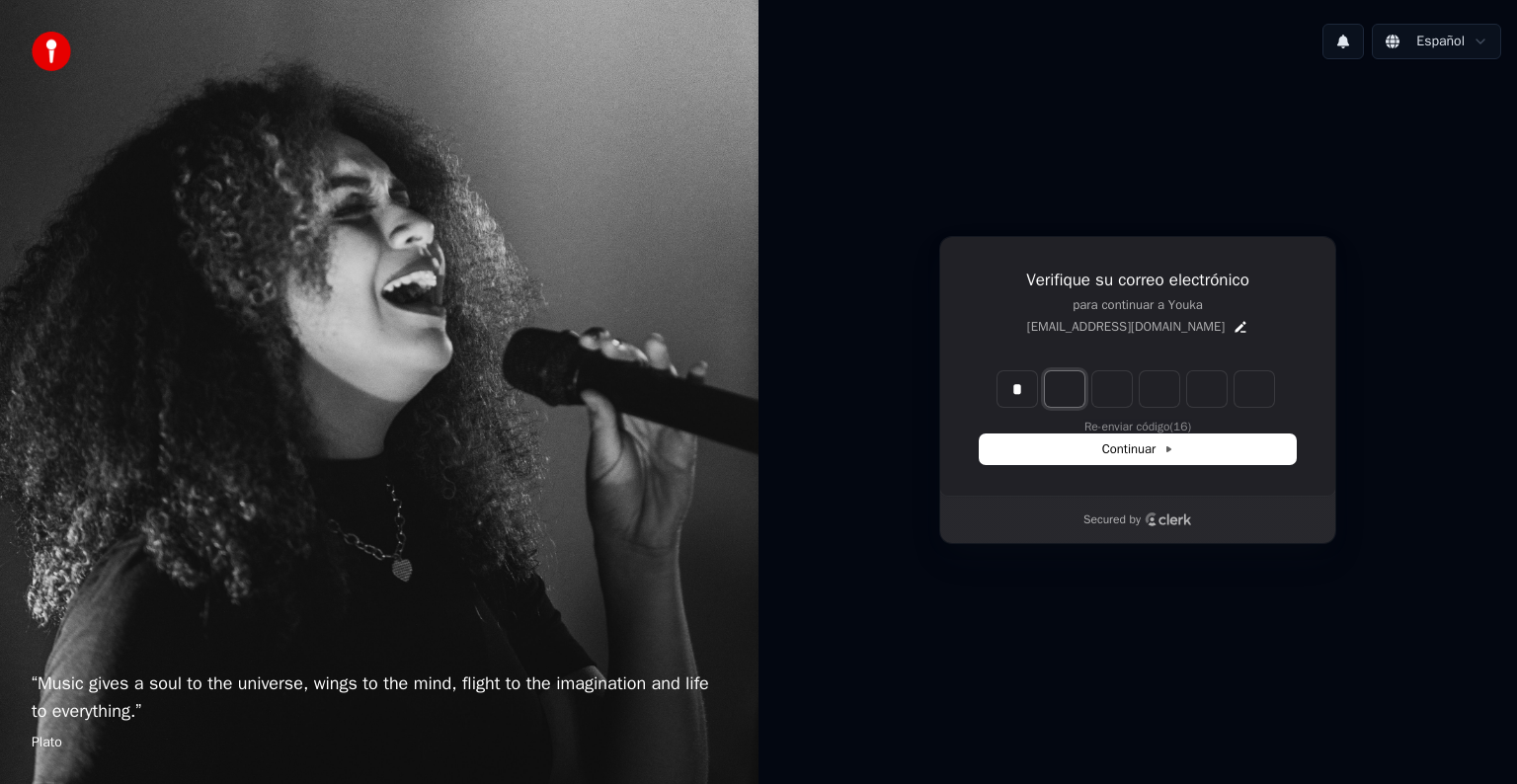 type on "*" 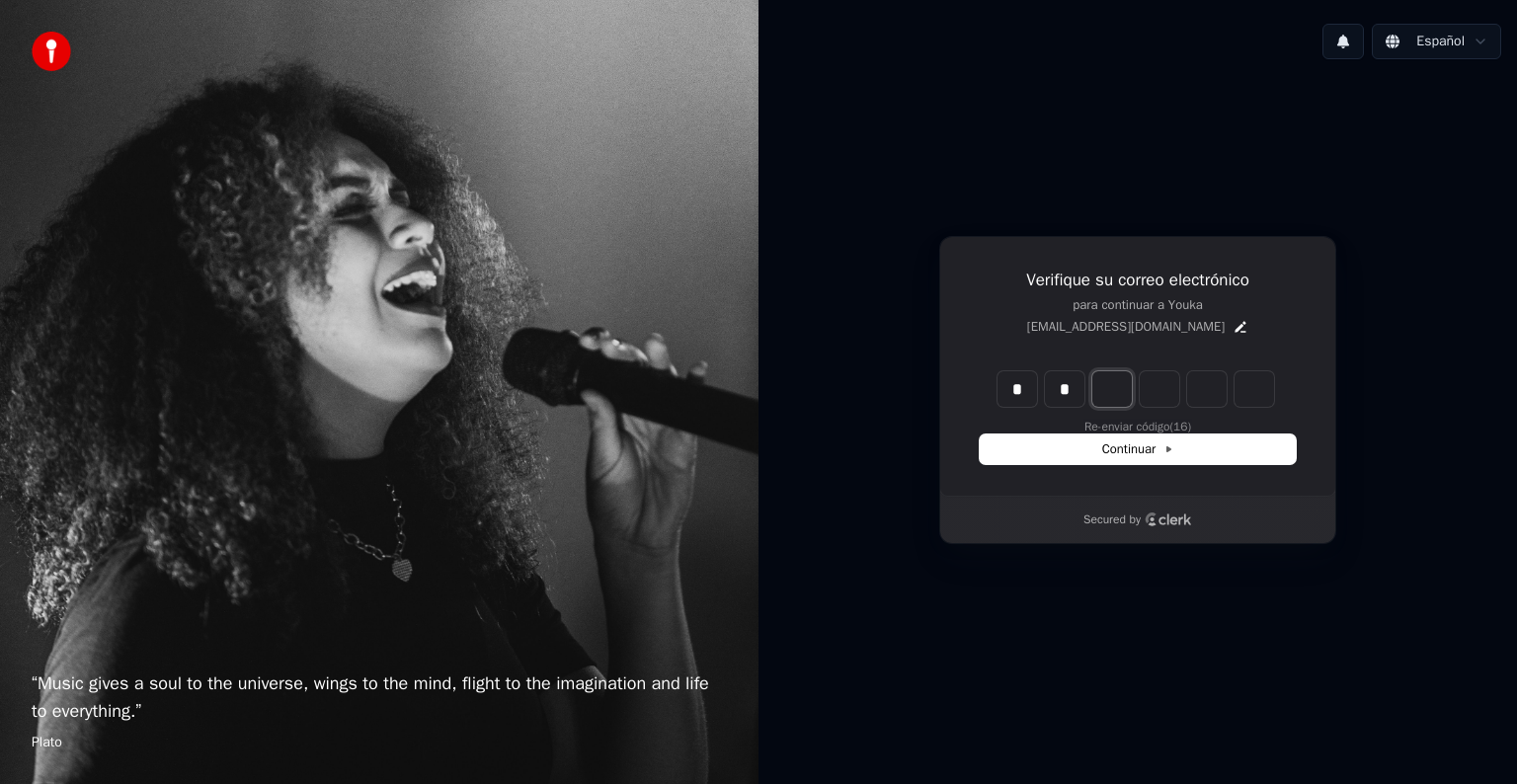 type on "**" 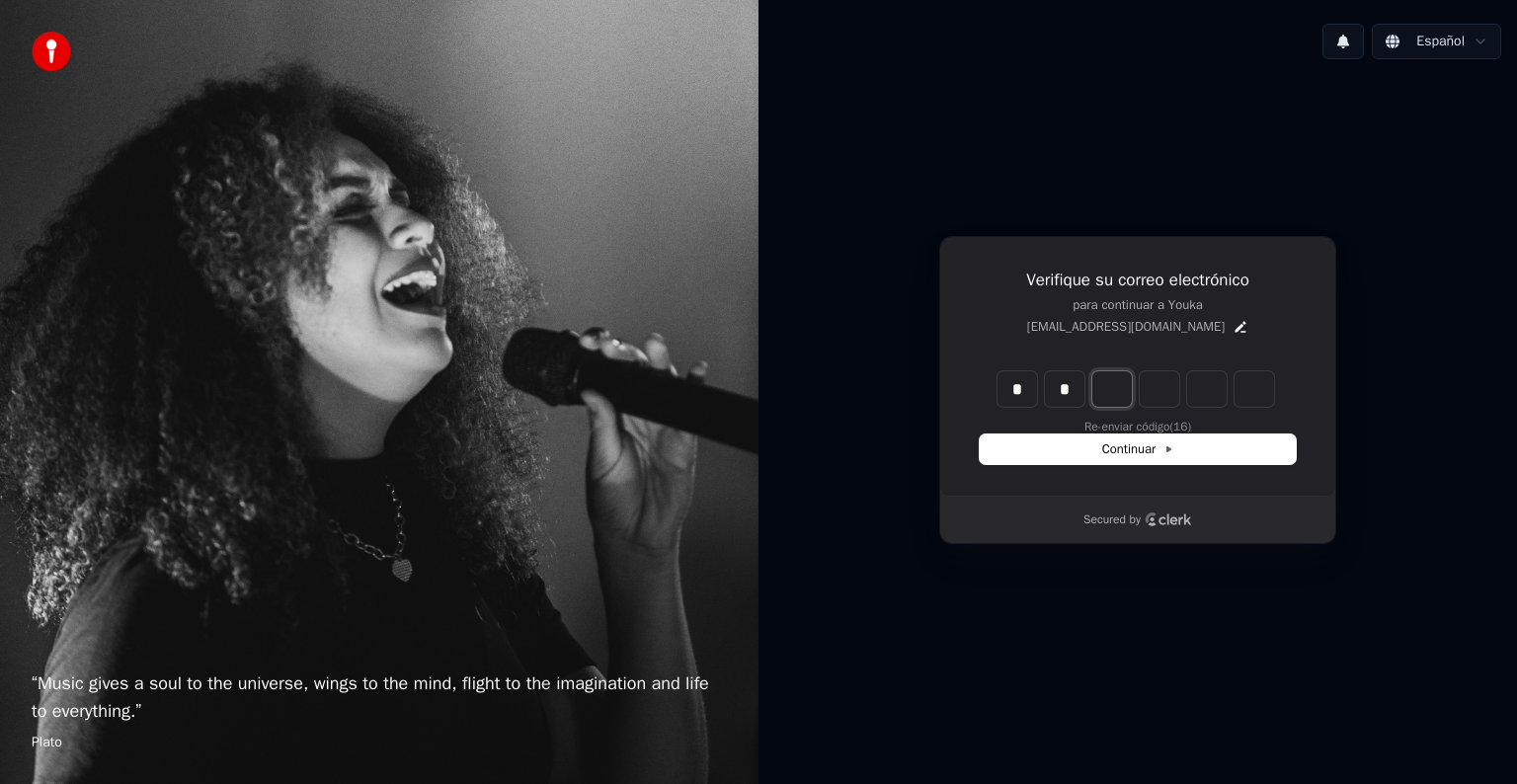 type on "*" 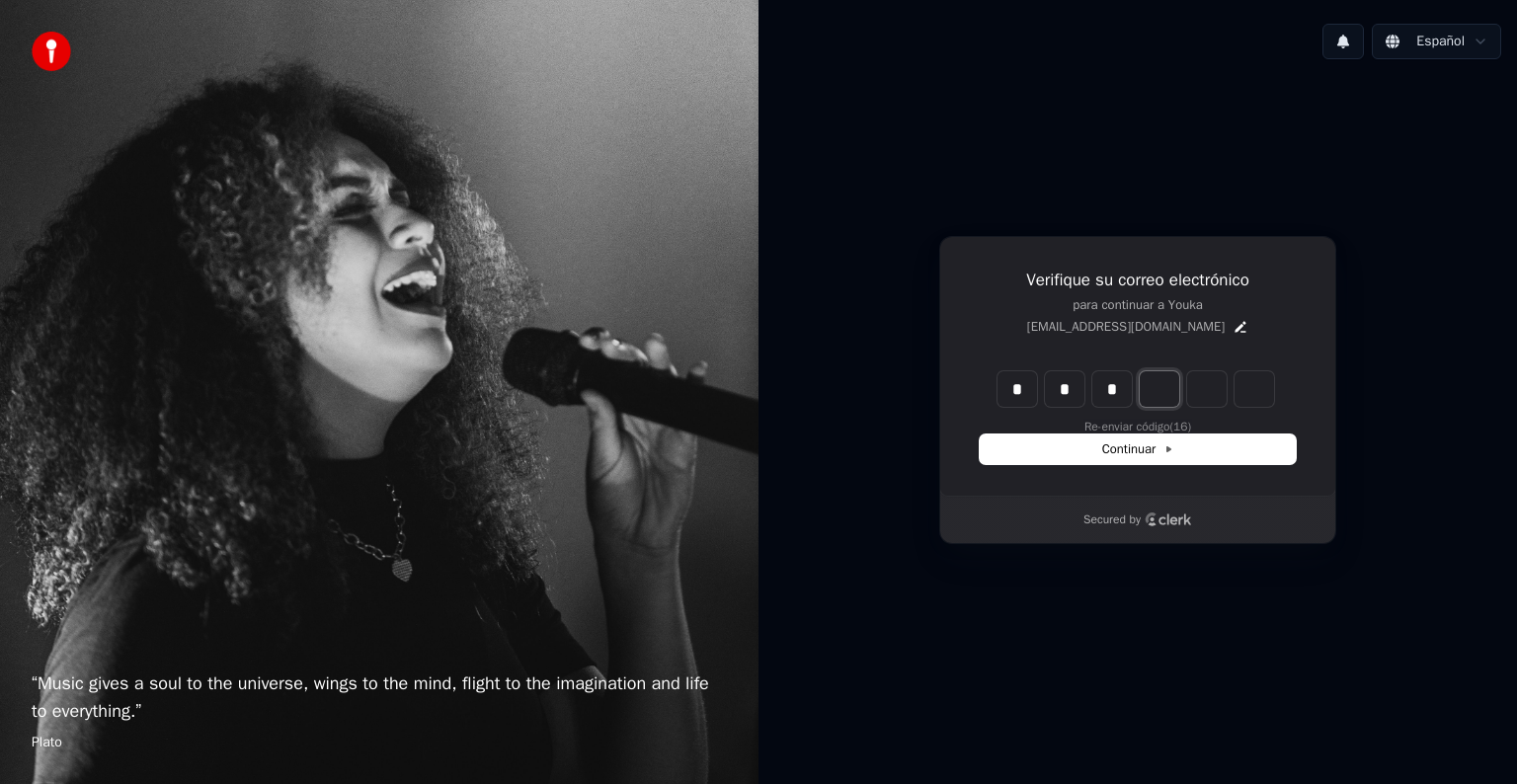 type on "***" 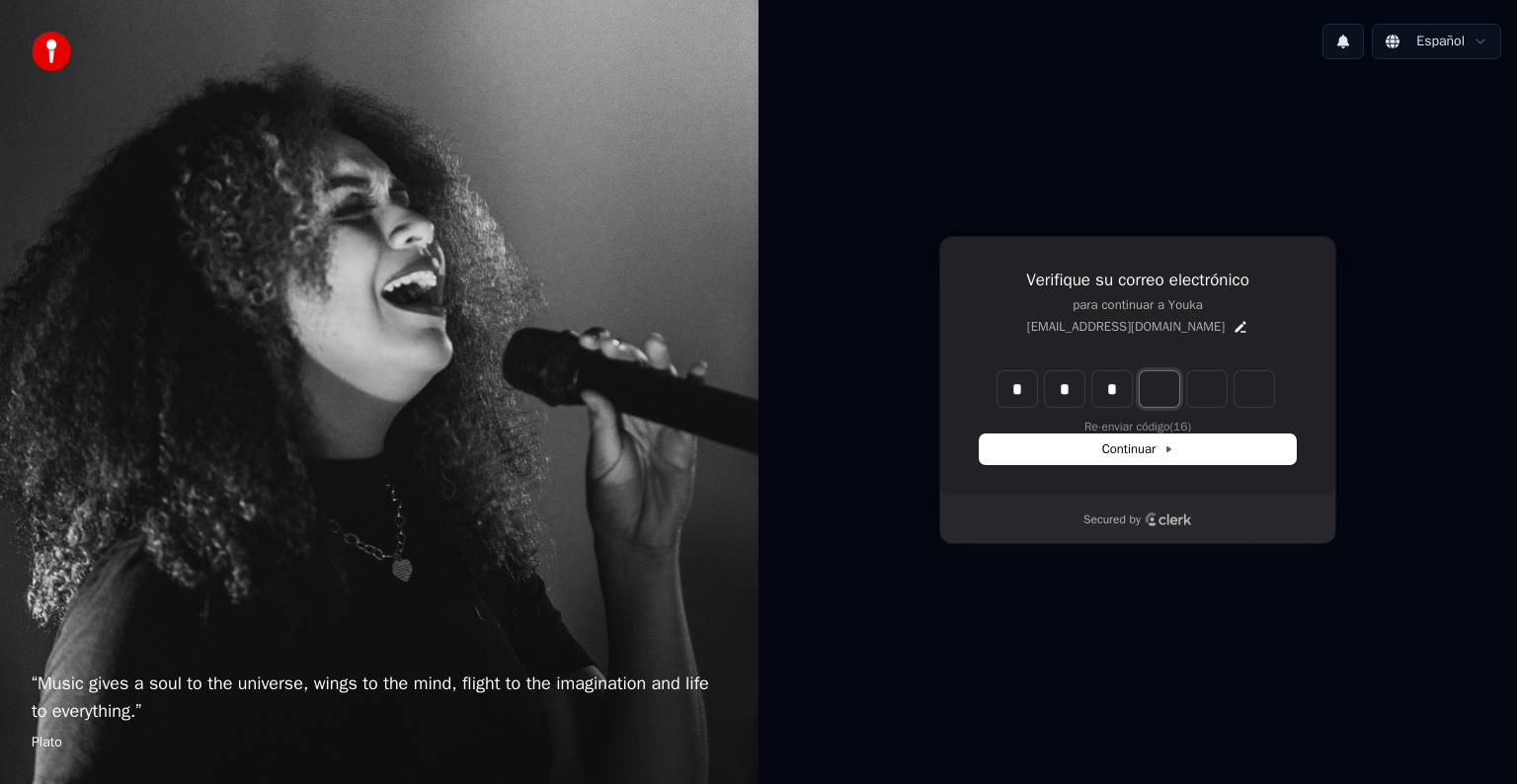 type on "*" 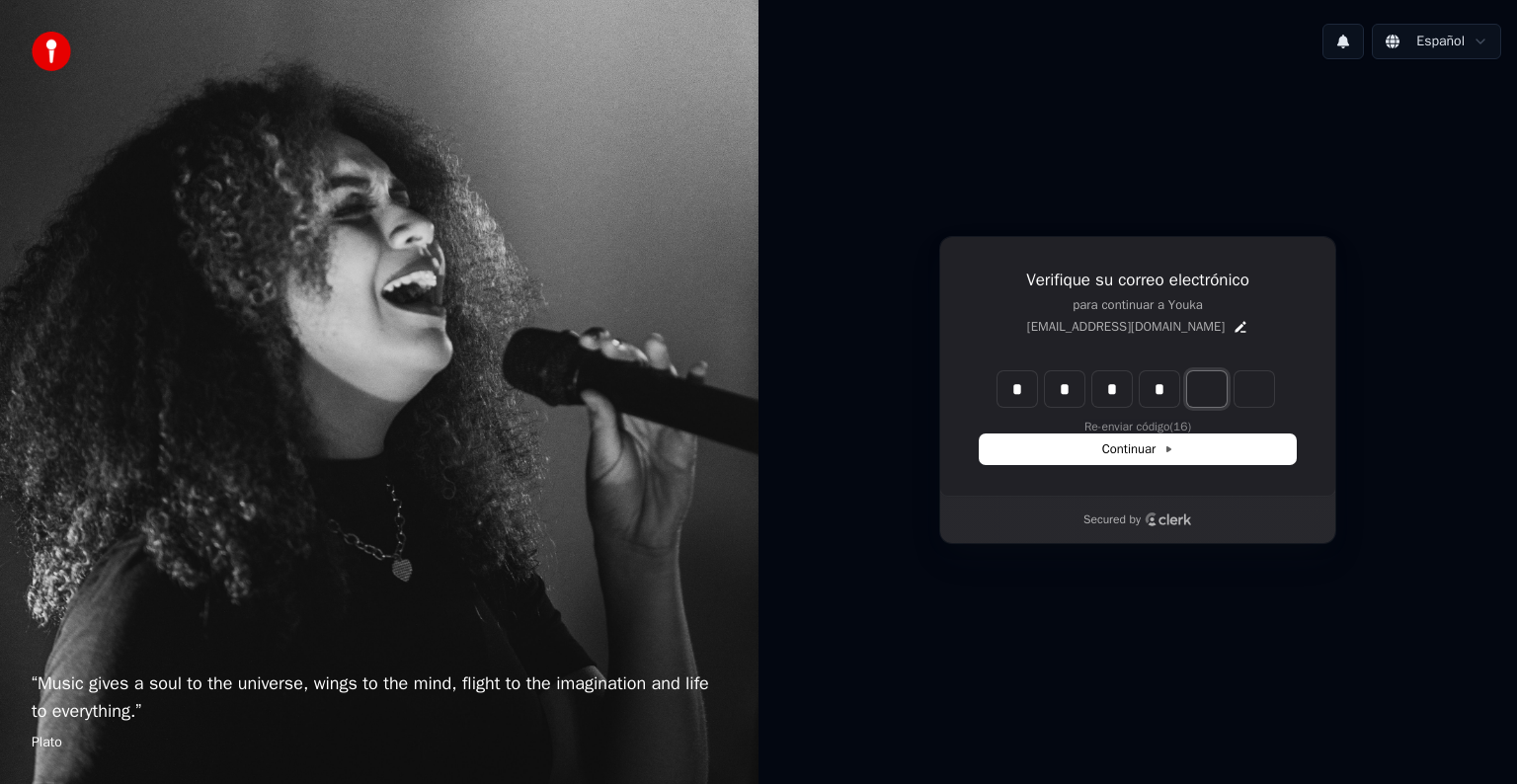 type on "****" 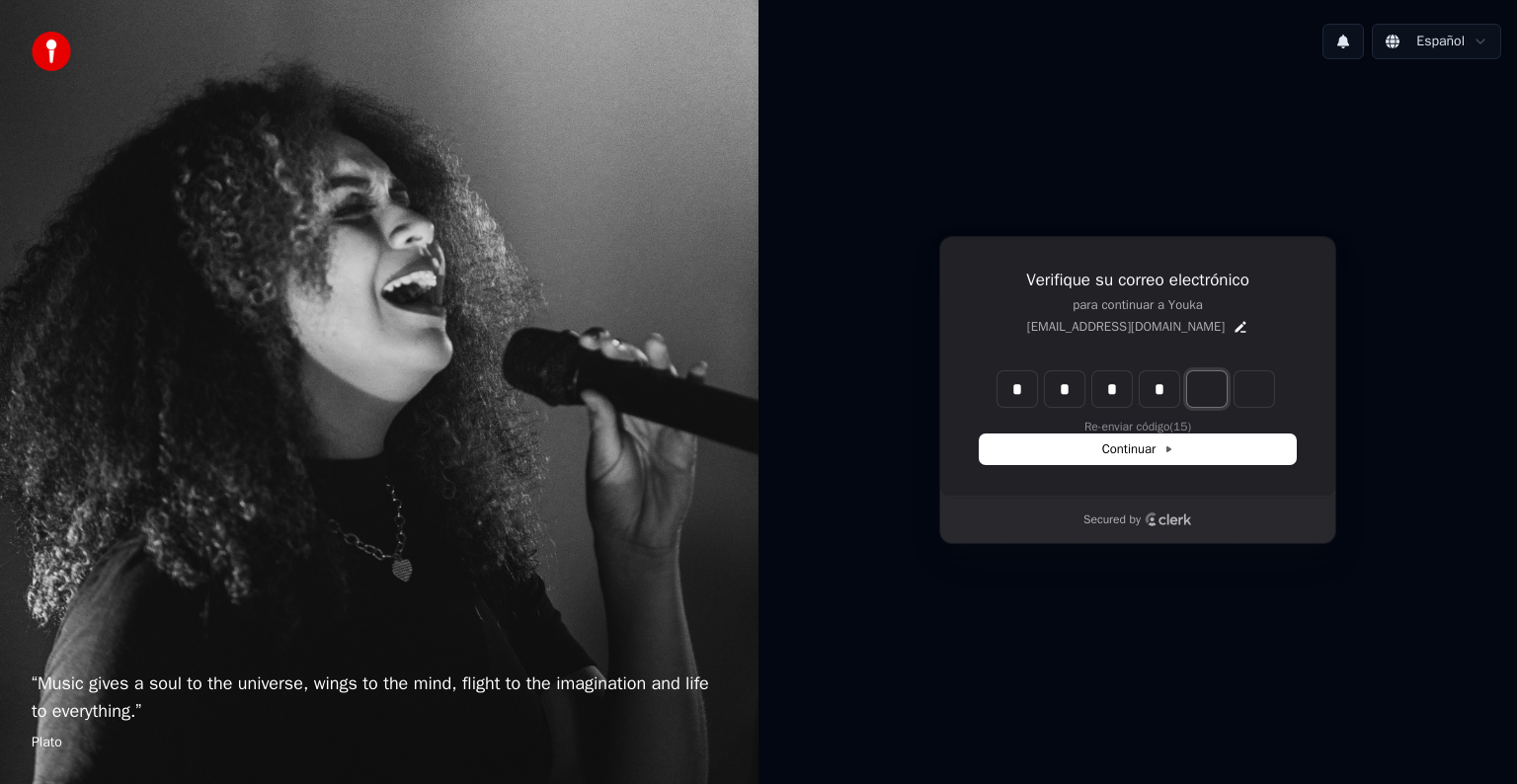 type on "*" 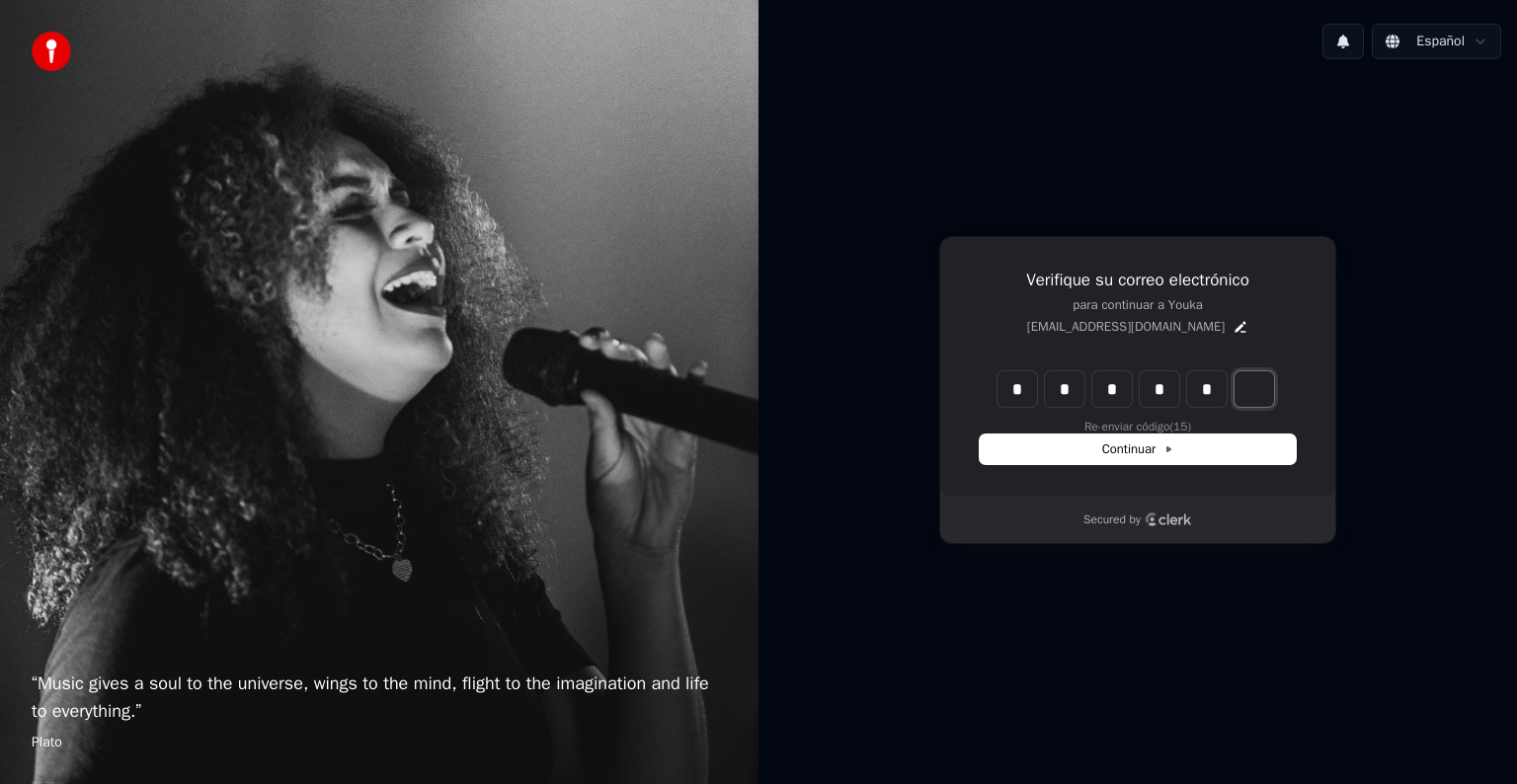 type on "******" 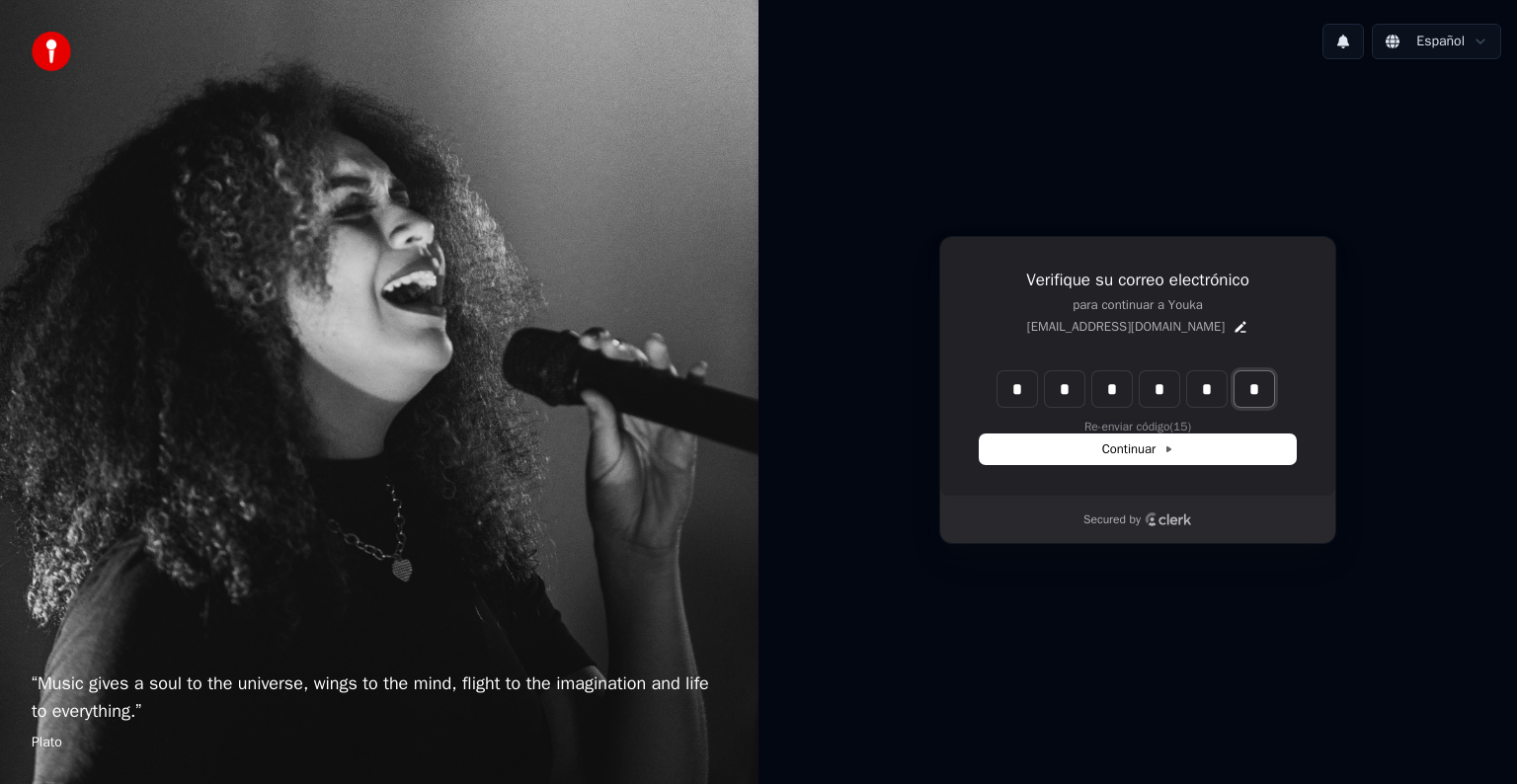 type on "*" 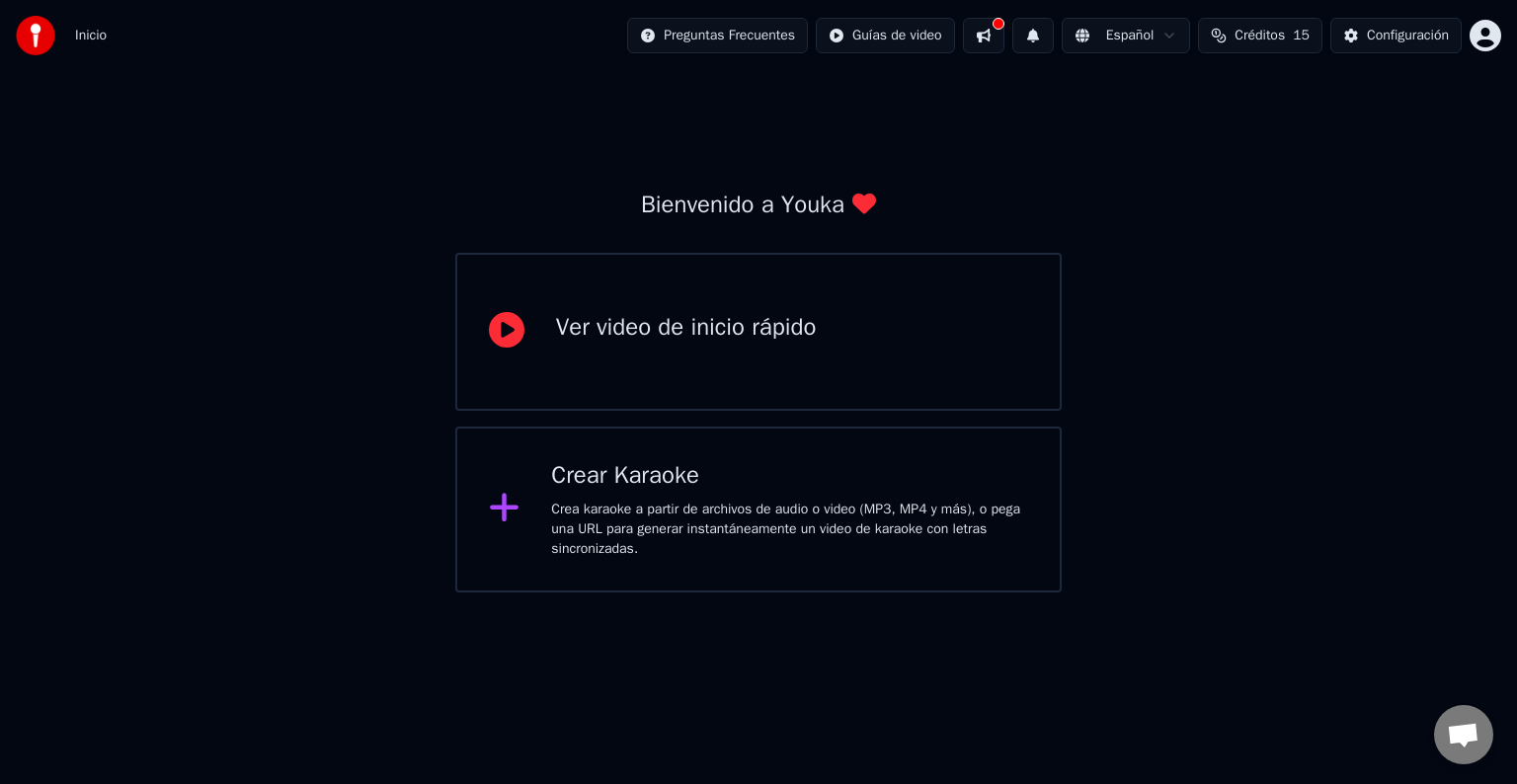 click on "Ver video de inicio rápido" at bounding box center (686, 328) 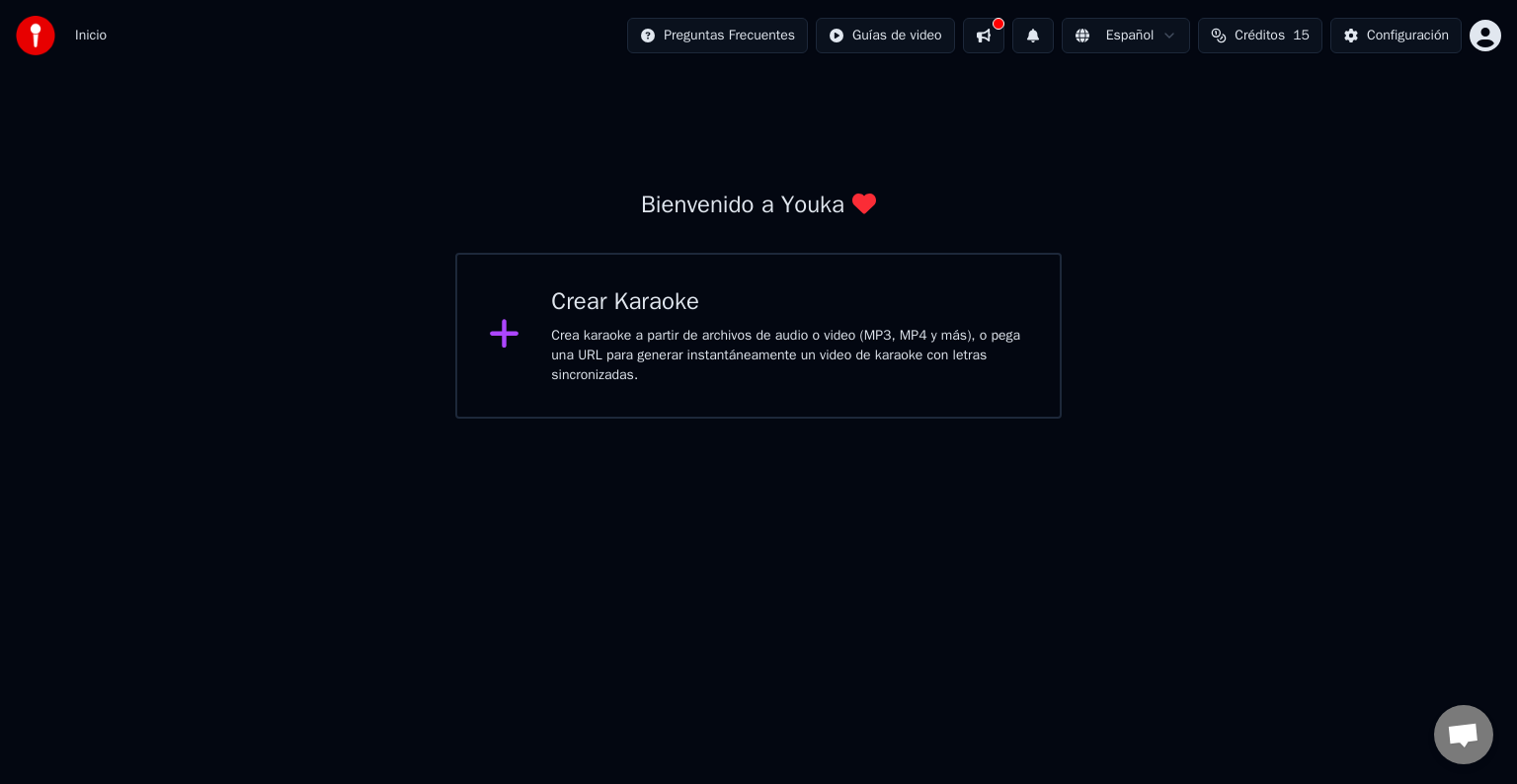 click on "Crea karaoke a partir de archivos de audio o video (MP3, MP4 y más), o pega una URL para generar instantáneamente un video de karaoke con letras sincronizadas." at bounding box center [789, 355] 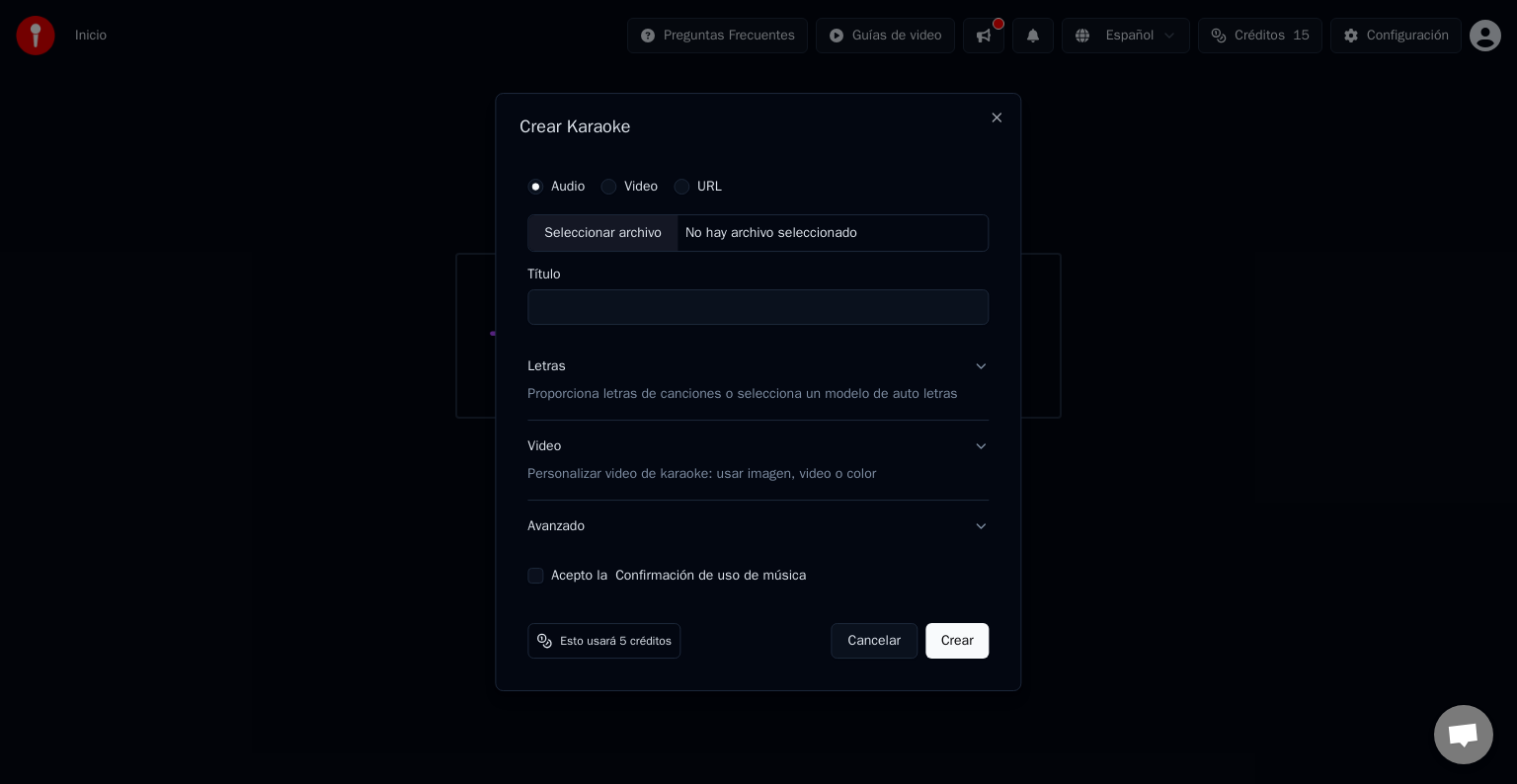 click on "URL" at bounding box center (681, 187) 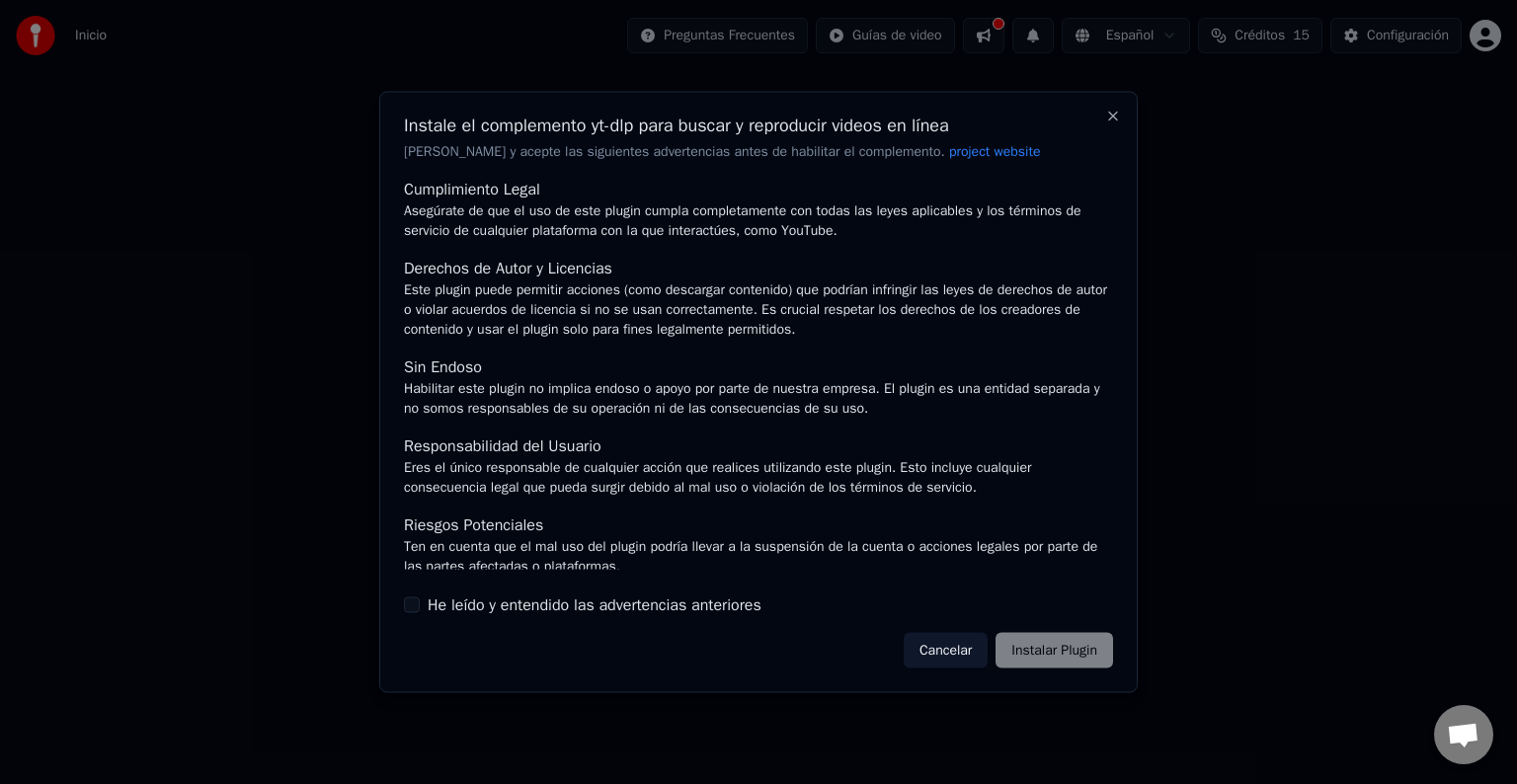 click on "Cancelar Instalar Plugin" at bounding box center [1008, 650] 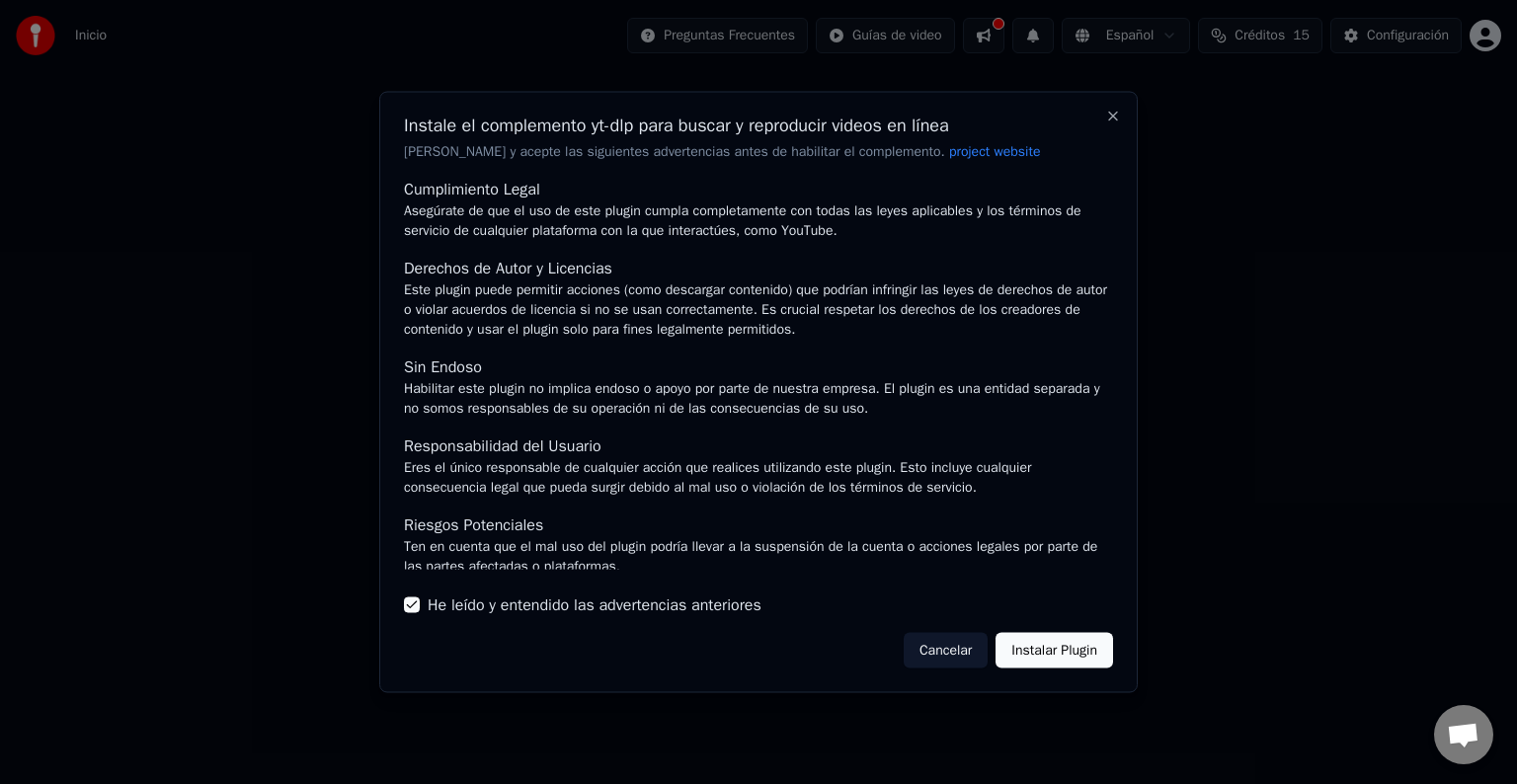 click on "Instalar Plugin" at bounding box center (1054, 650) 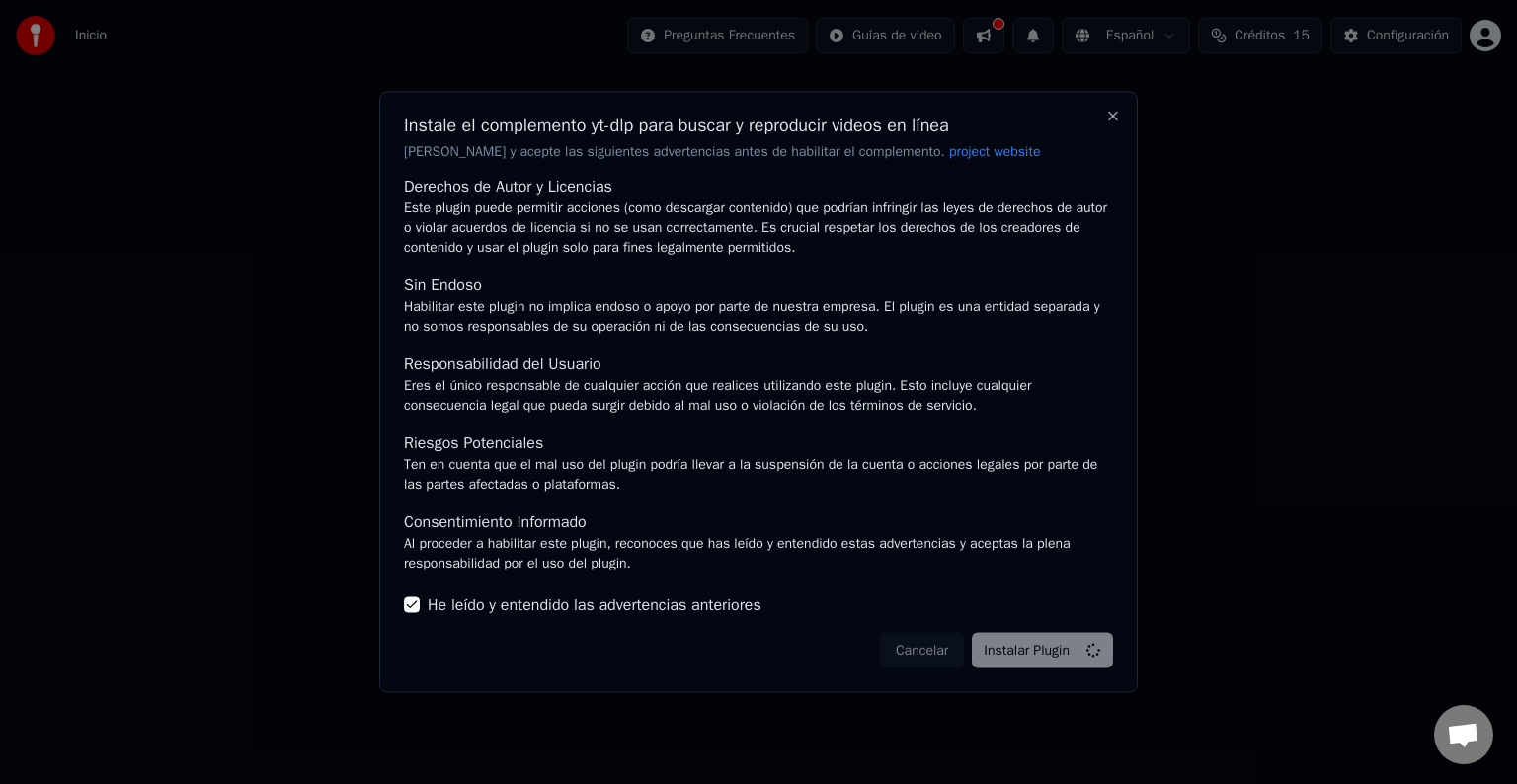 scroll, scrollTop: 86, scrollLeft: 0, axis: vertical 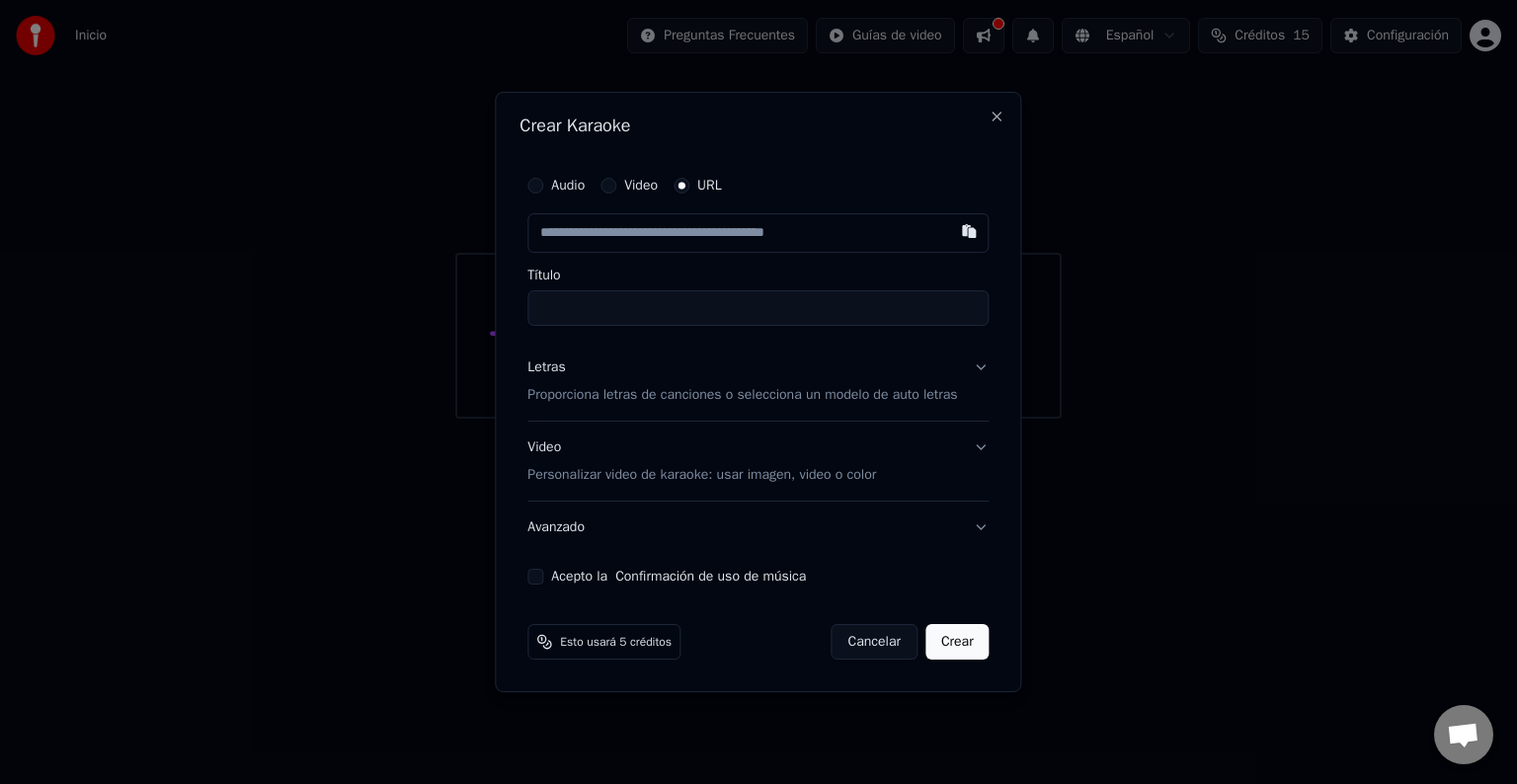 paste on "**********" 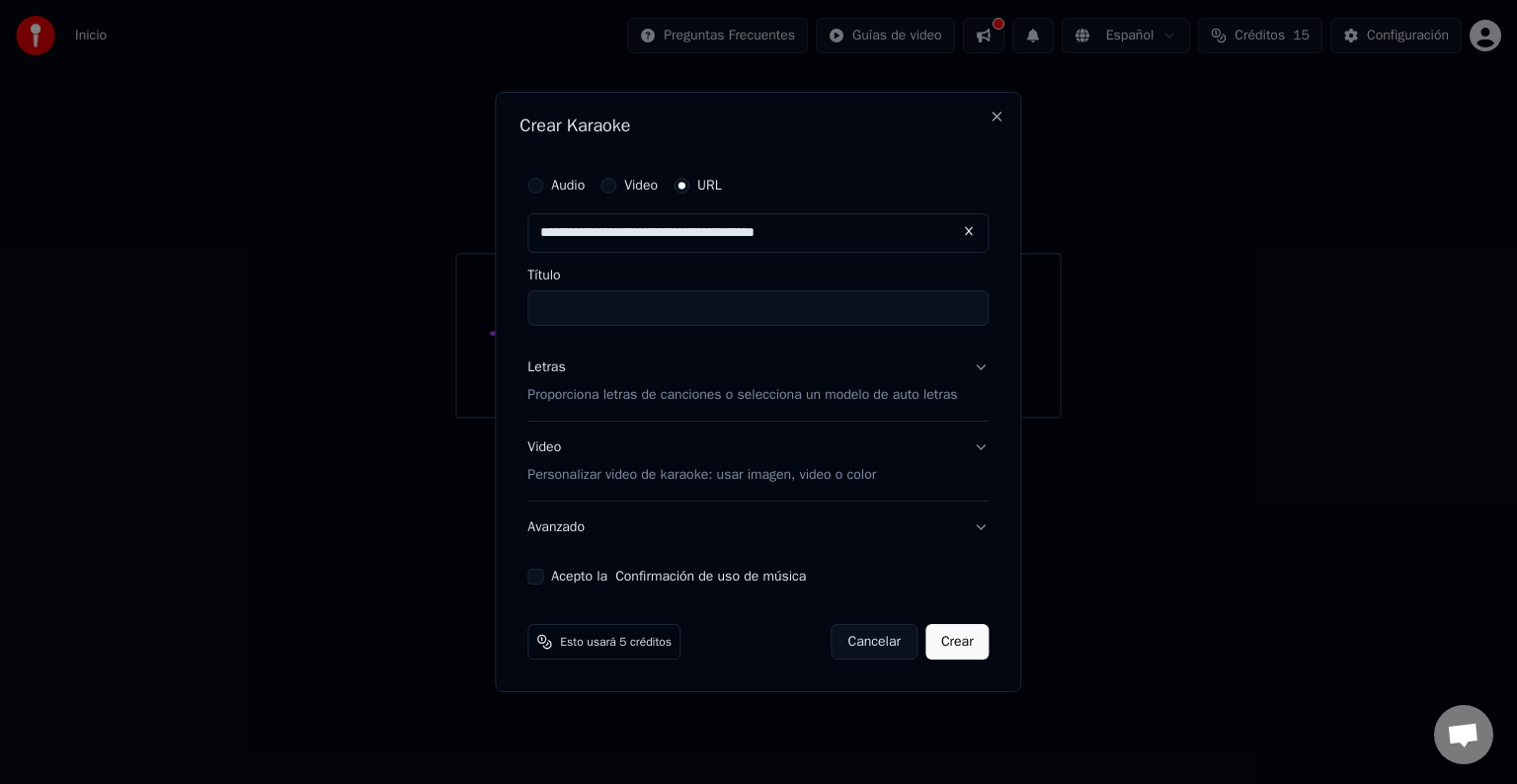 type on "**********" 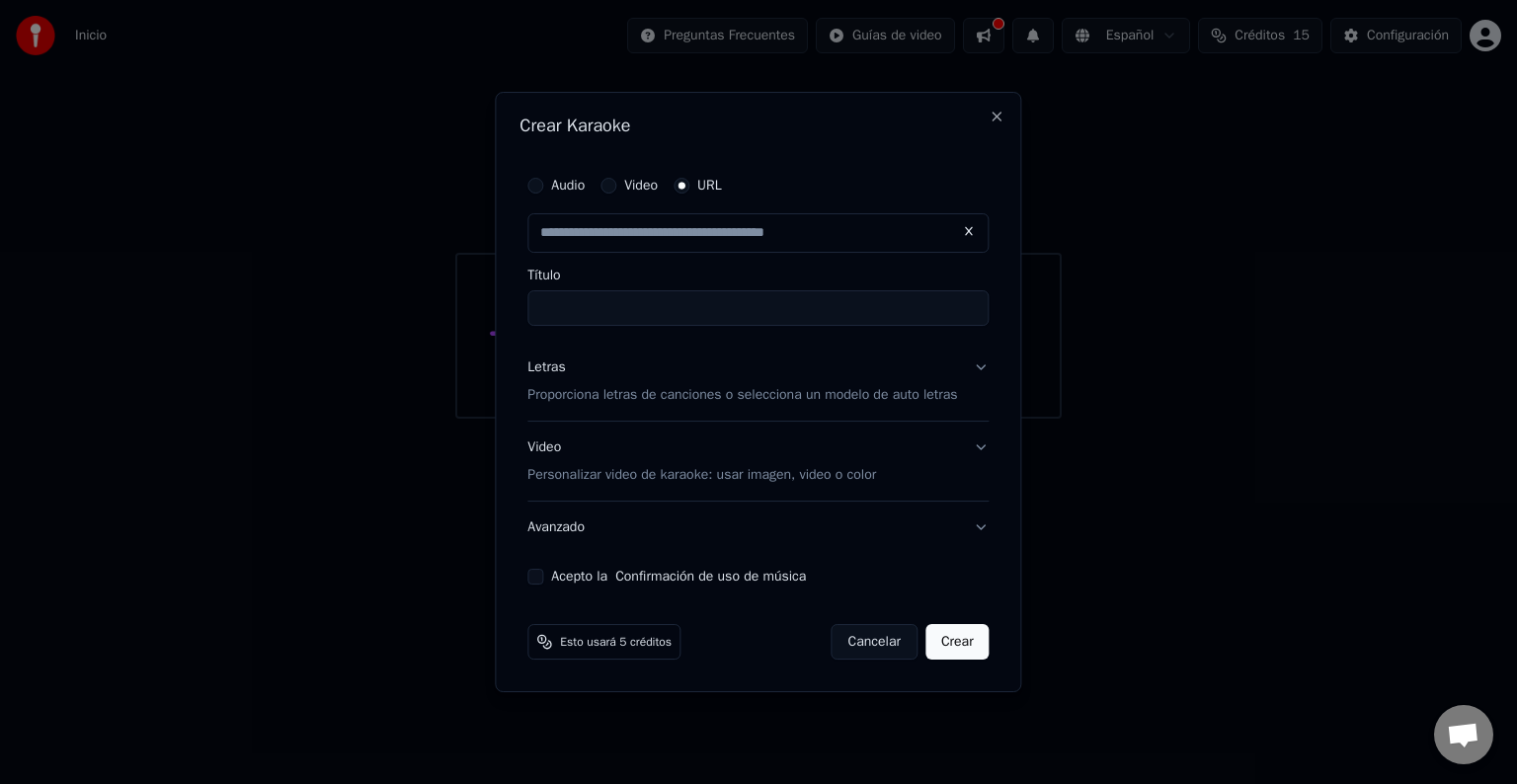 type on "**********" 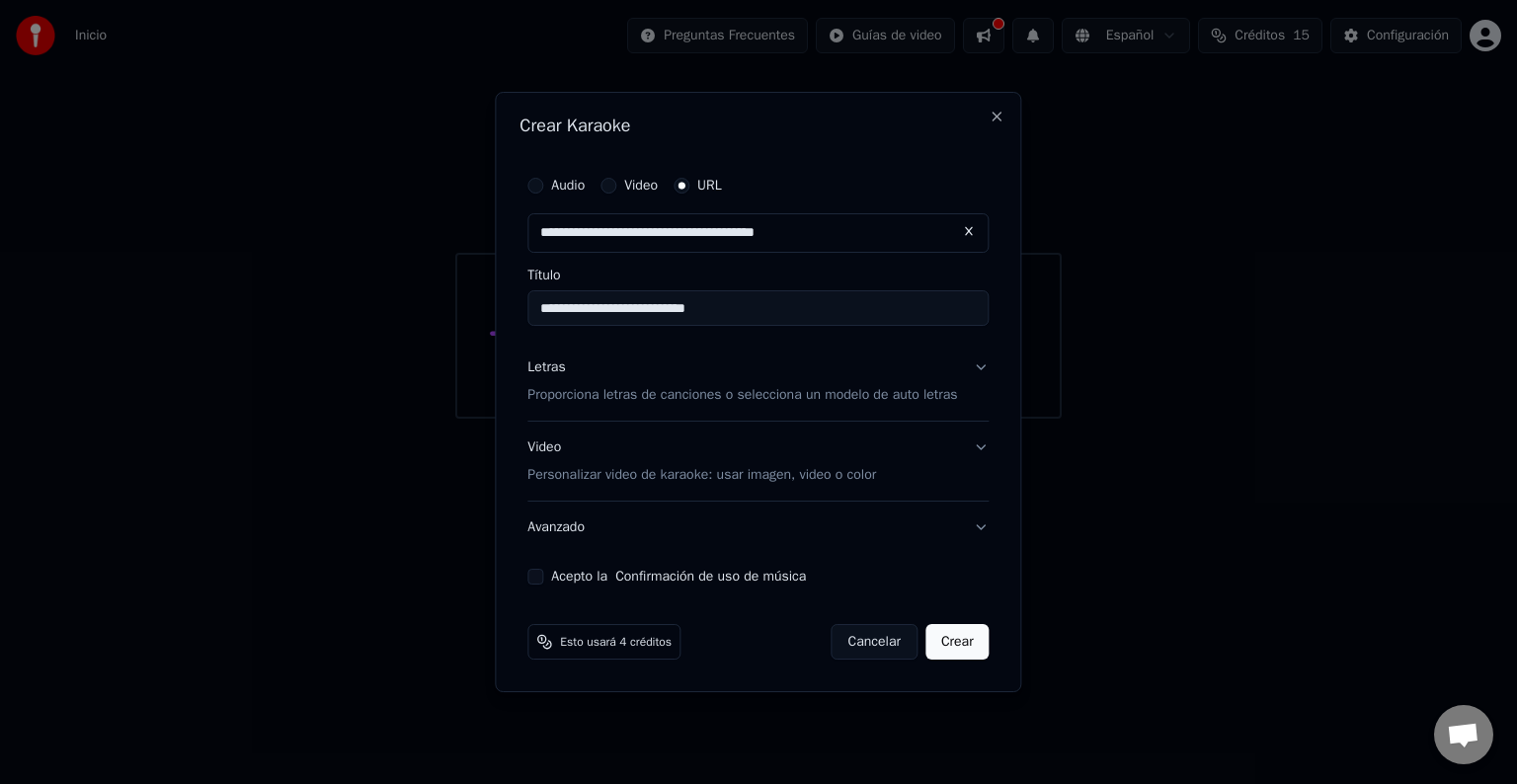 type on "**********" 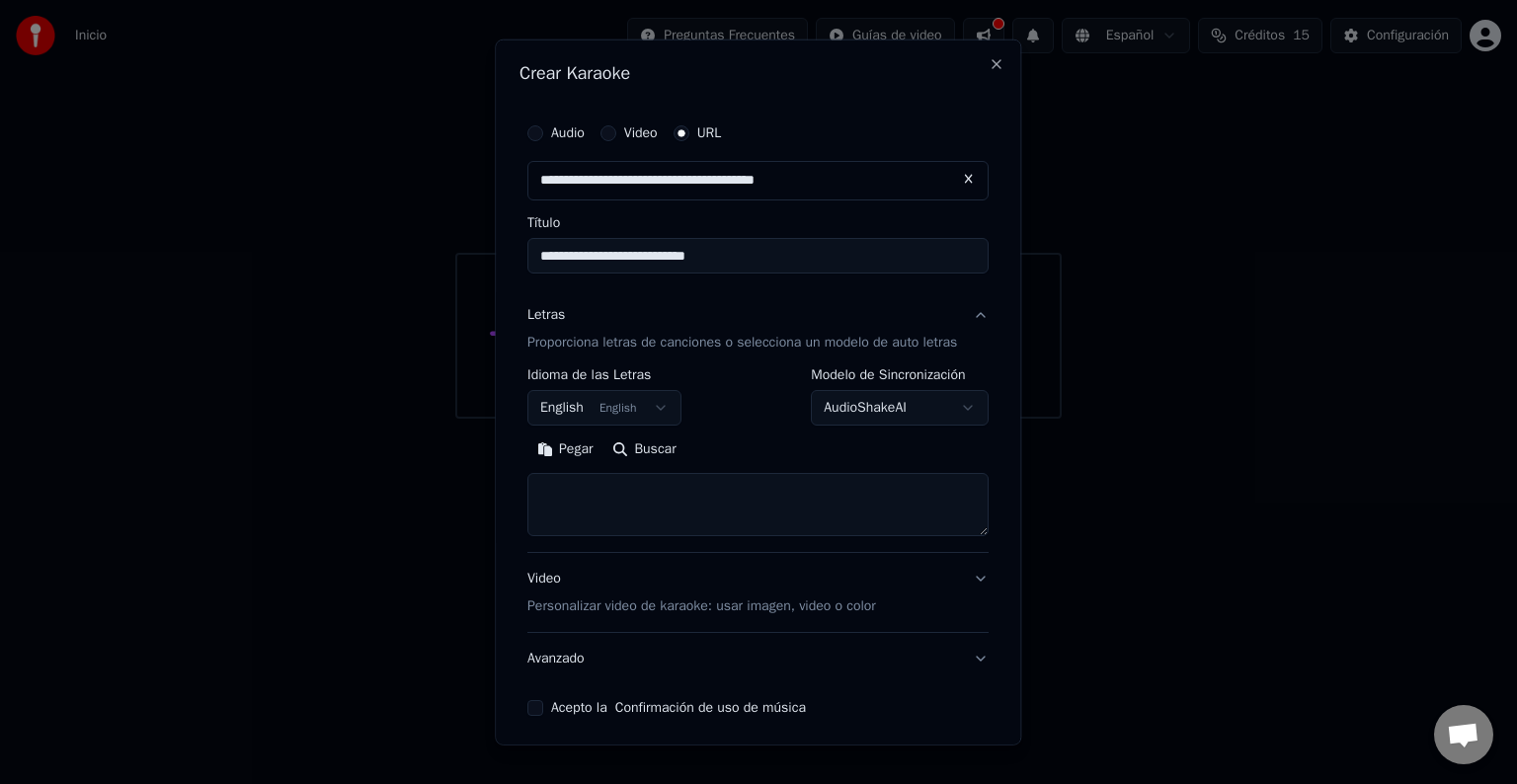 click on "English English" at bounding box center (604, 408) 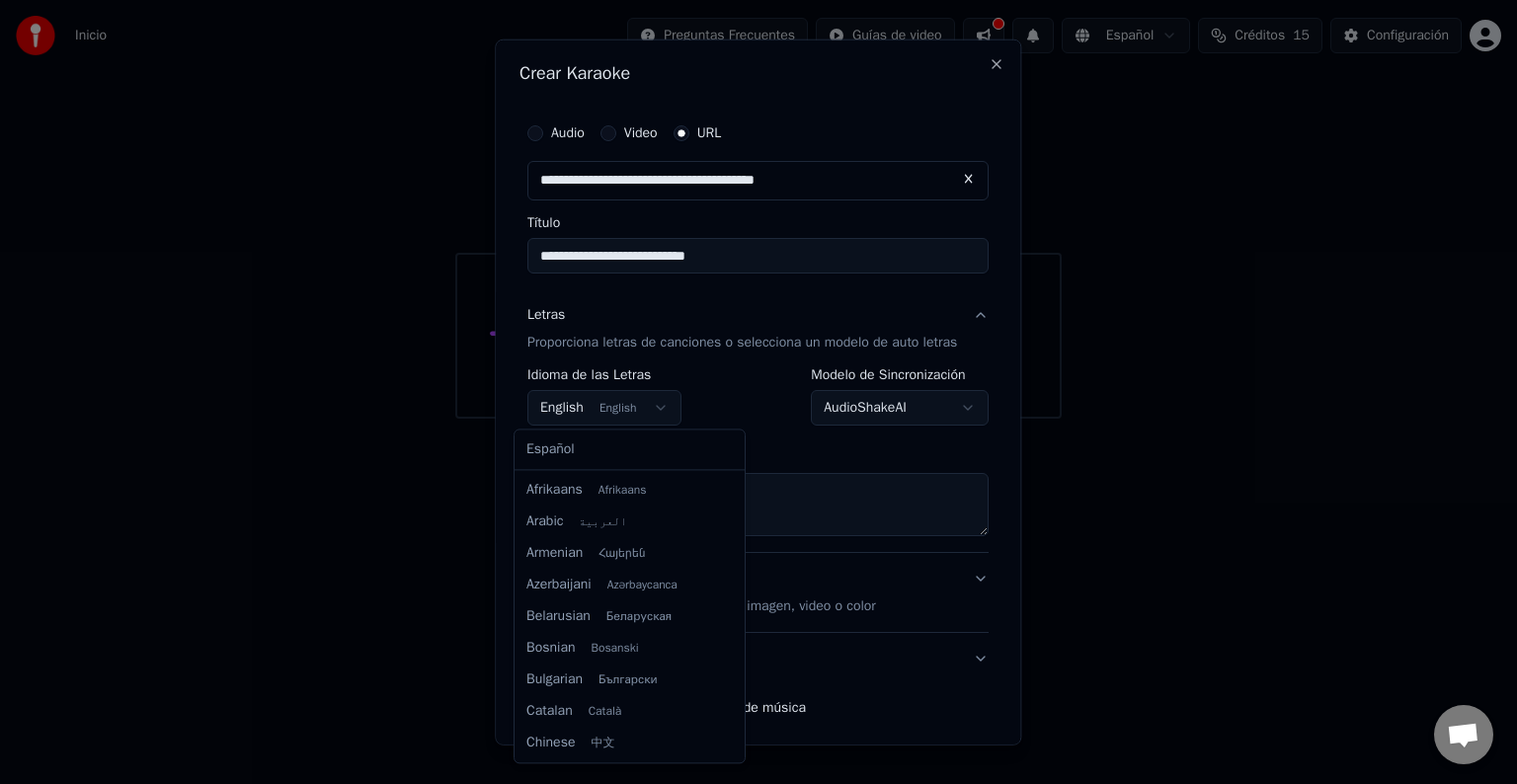 scroll, scrollTop: 158, scrollLeft: 0, axis: vertical 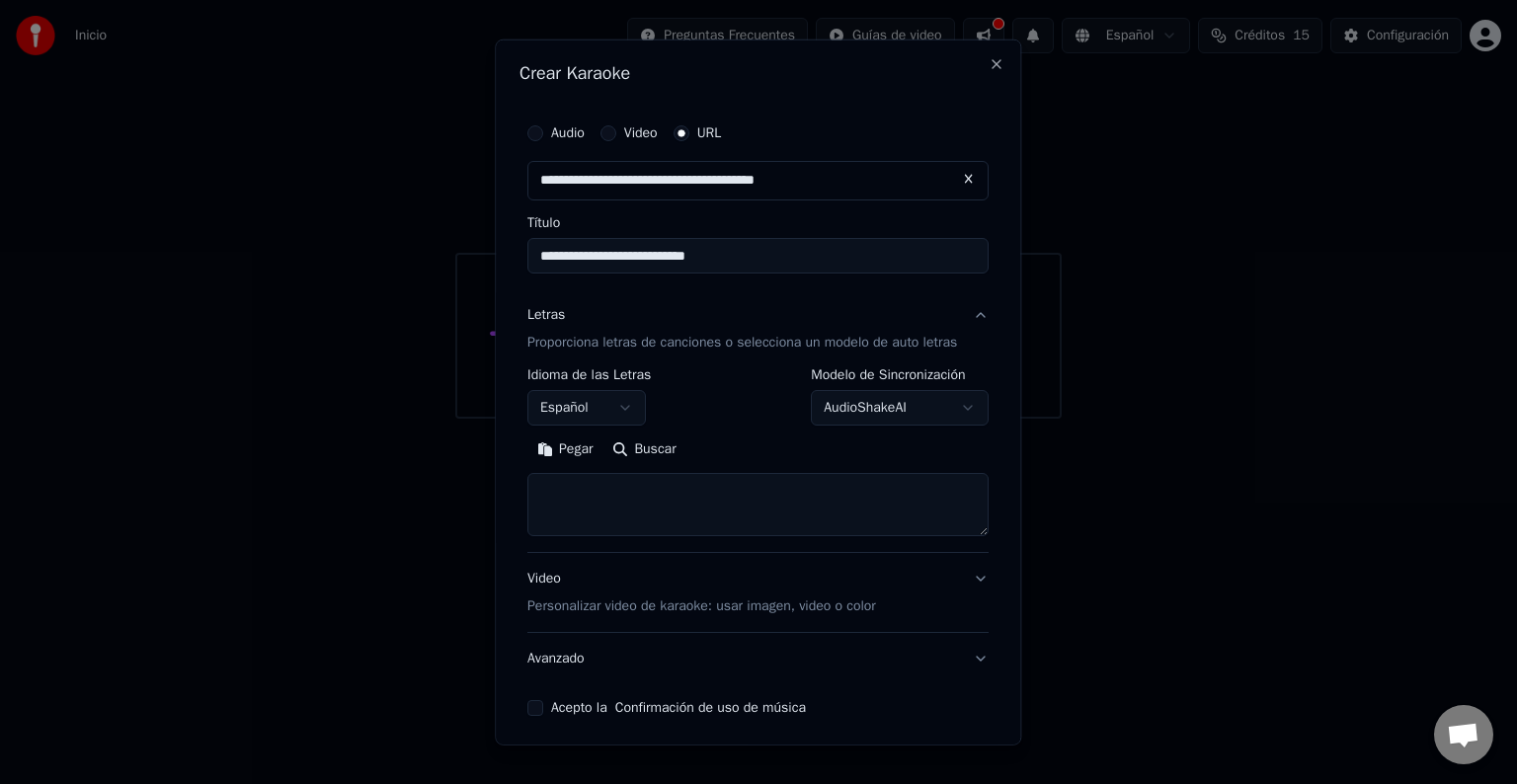 click on "**********" at bounding box center [758, 397] 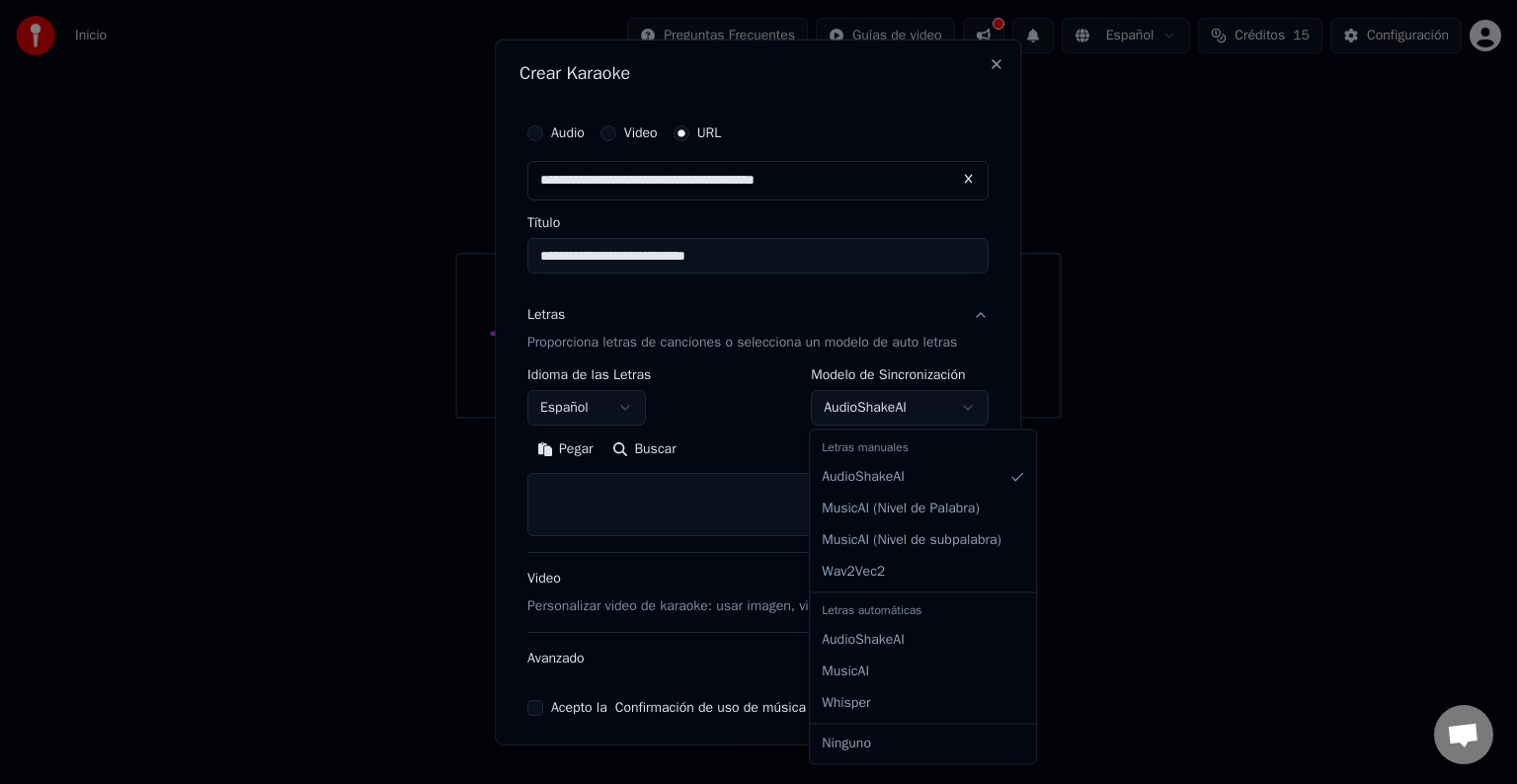 click on "**********" at bounding box center [758, 209] 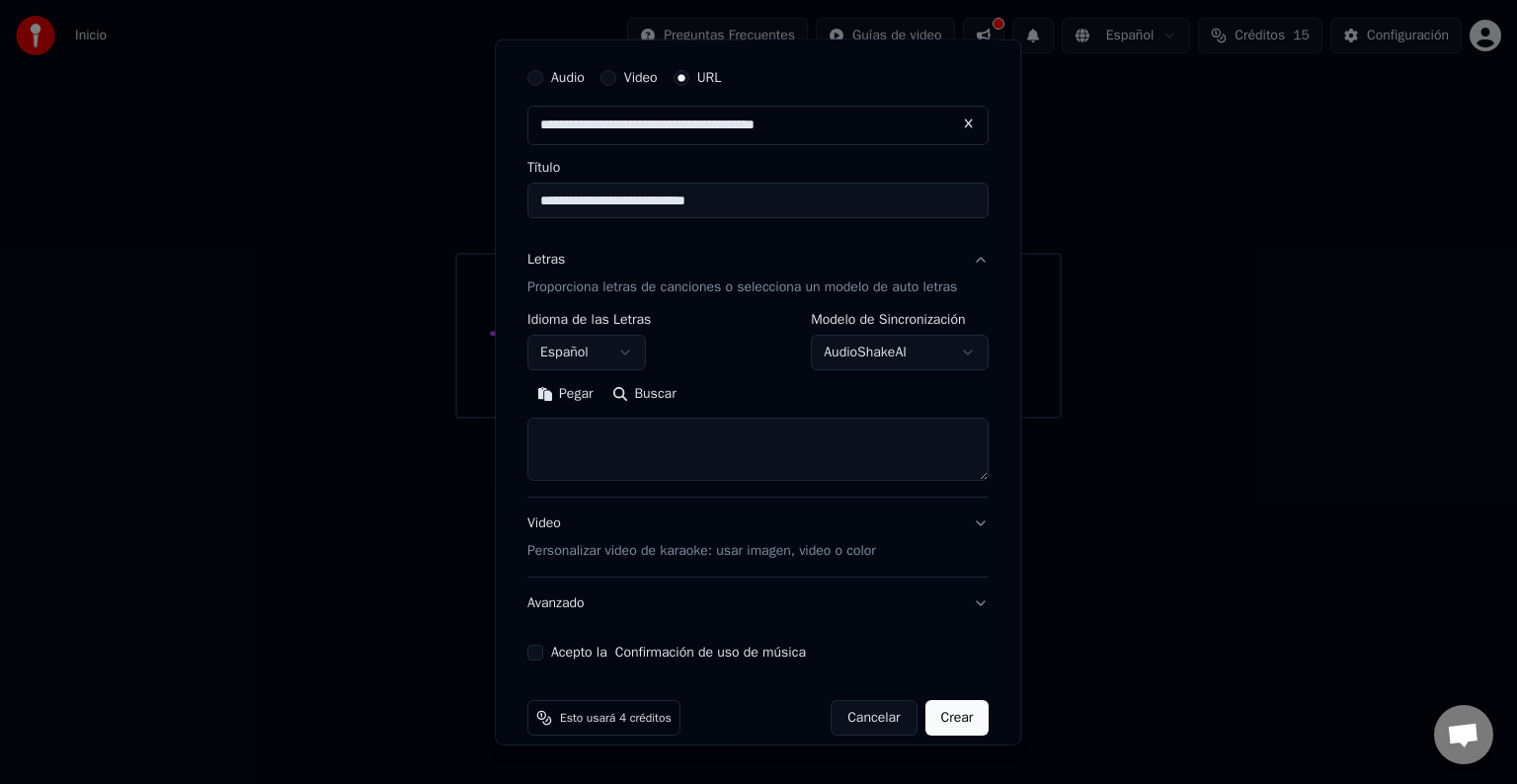 scroll, scrollTop: 77, scrollLeft: 0, axis: vertical 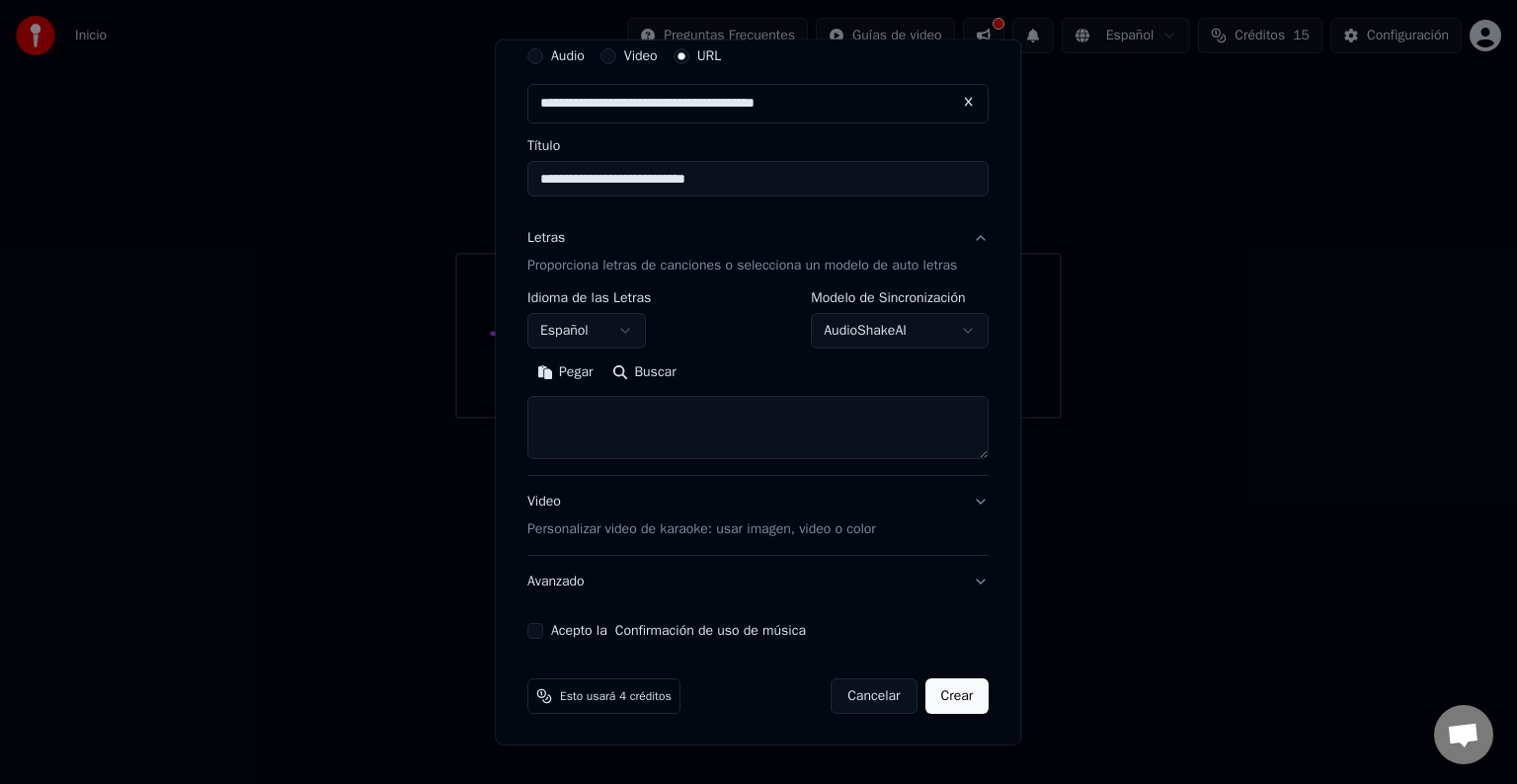 click on "Acepto la   Confirmación de uso de música" at bounding box center (535, 631) 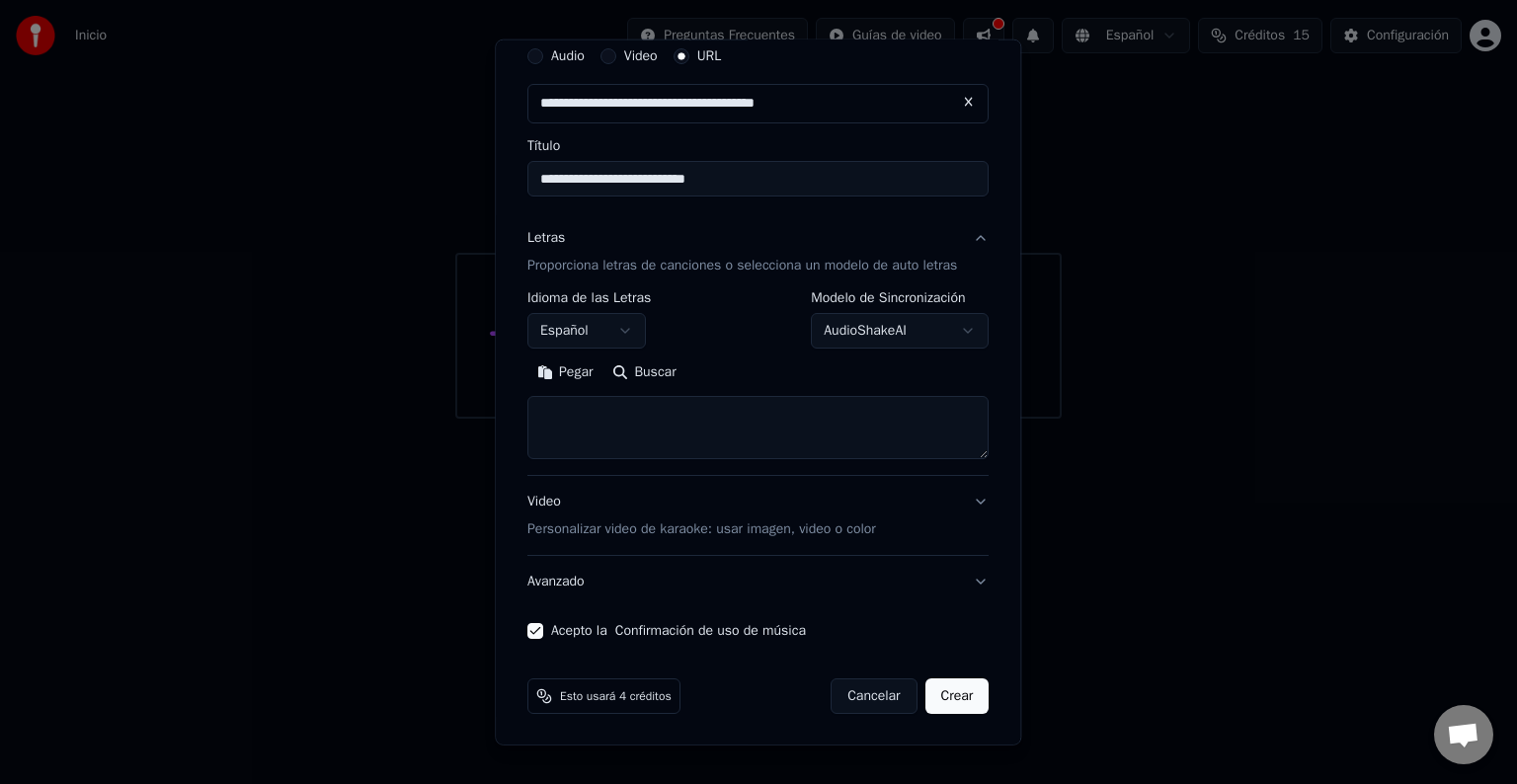 click on "Crear" at bounding box center [957, 696] 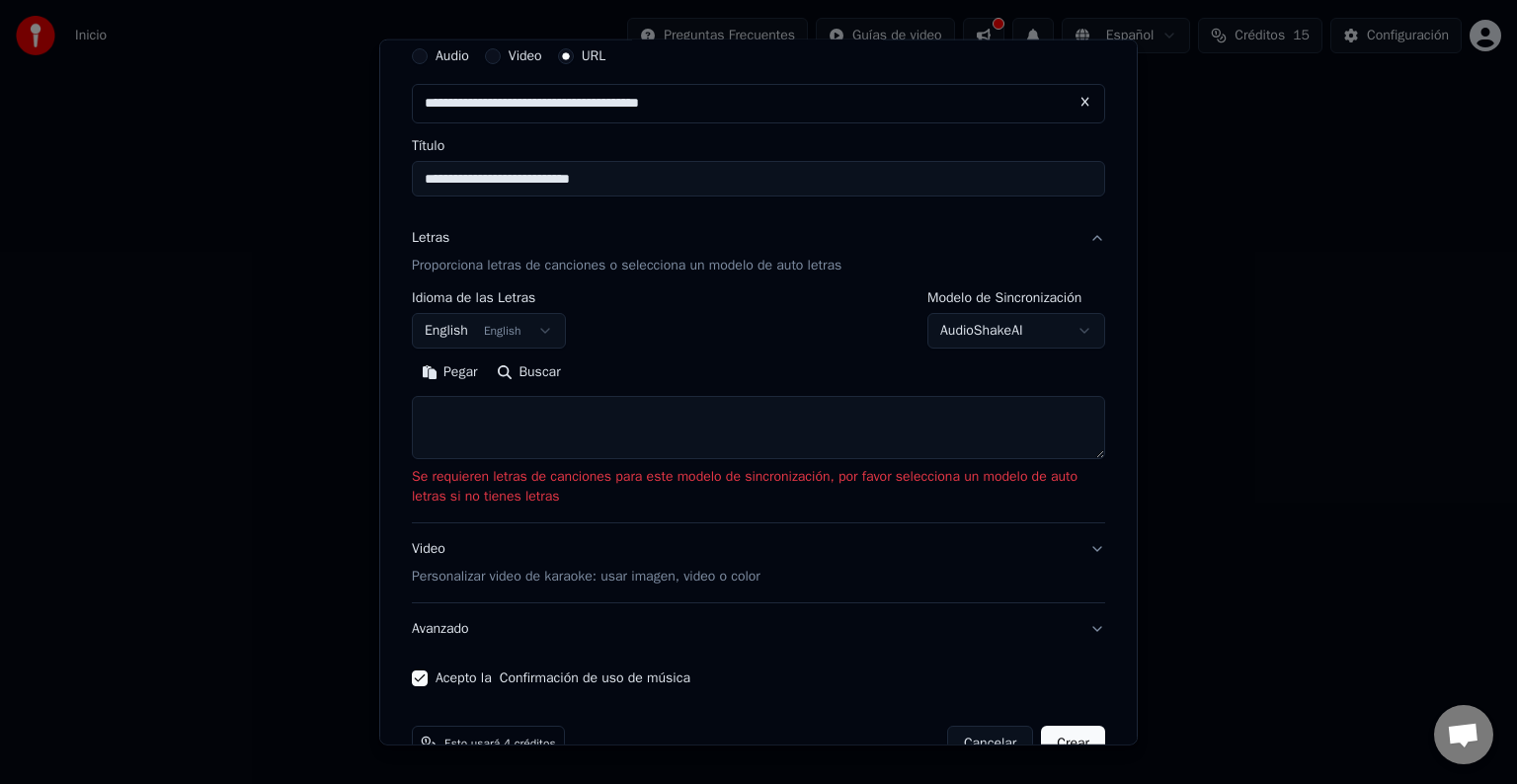 click on "Buscar" at bounding box center [528, 372] 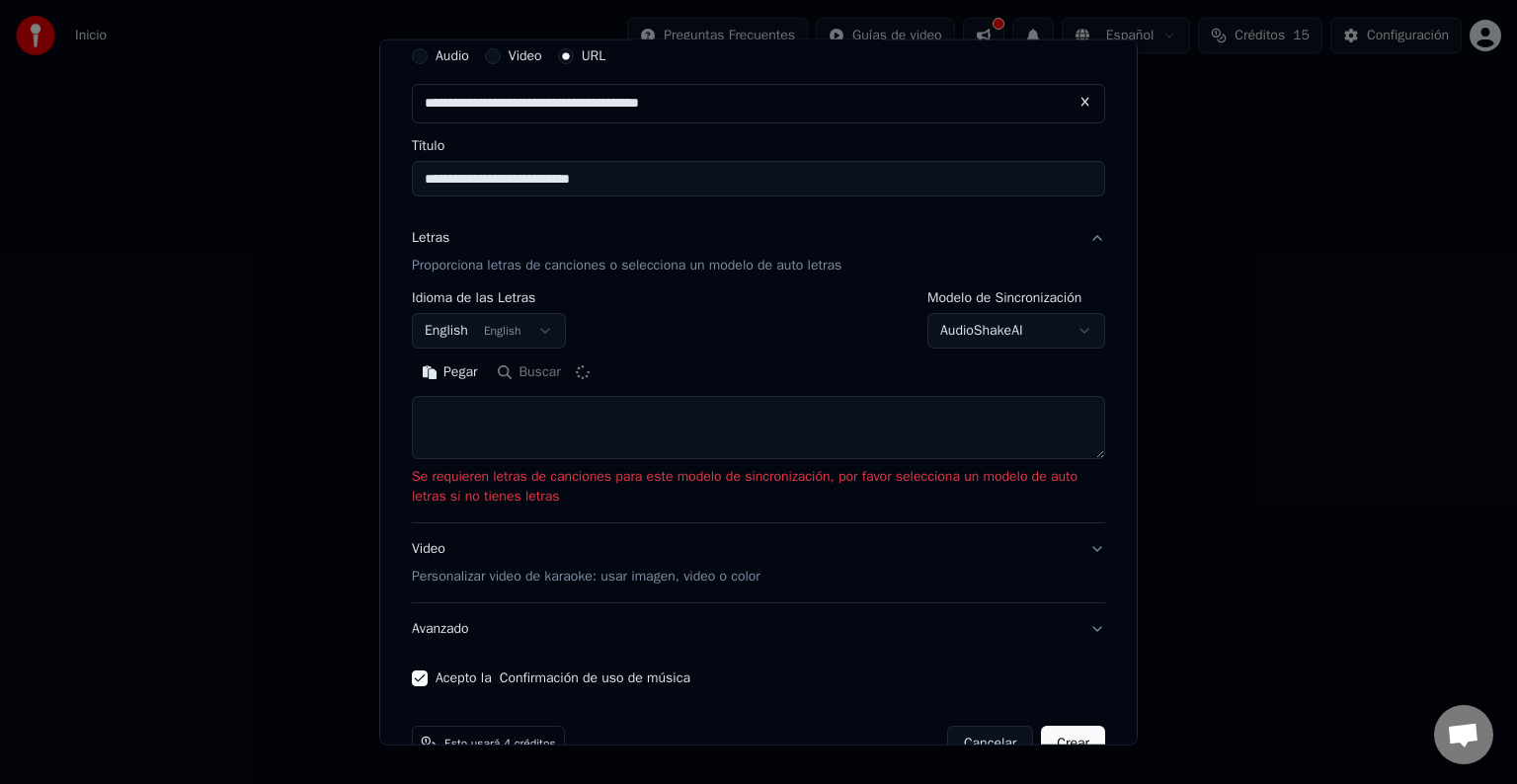 type on "**********" 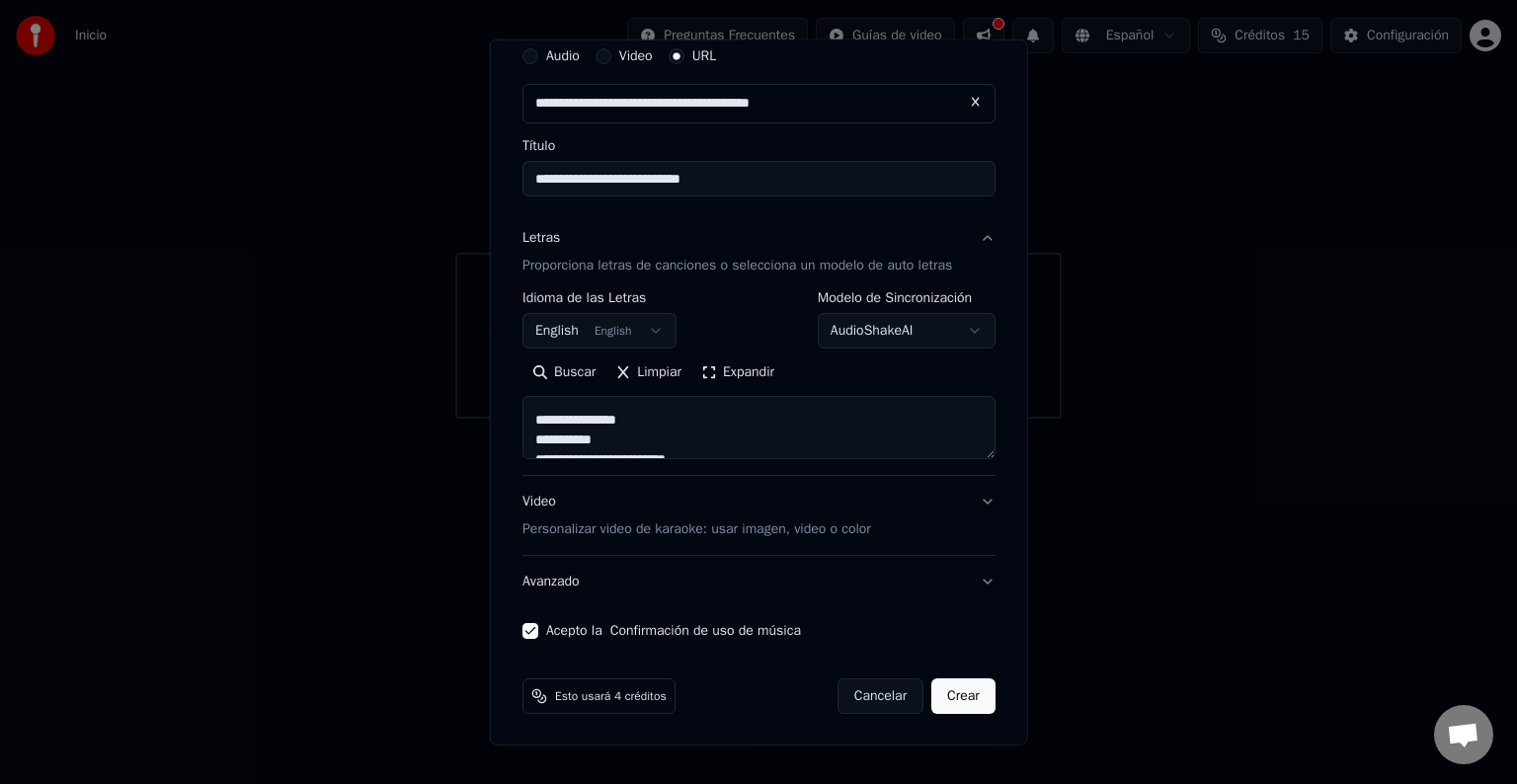 scroll, scrollTop: 0, scrollLeft: 0, axis: both 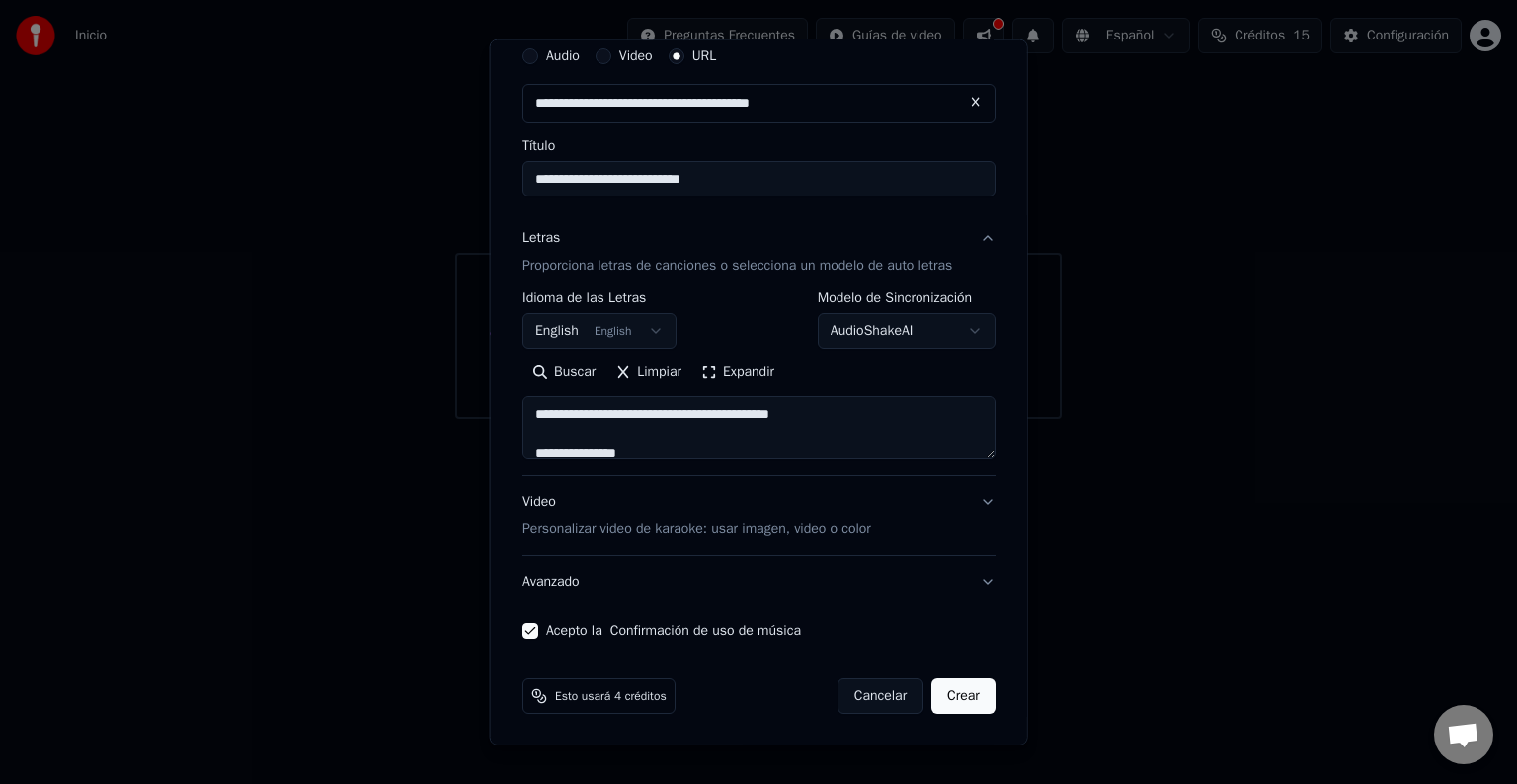 click on "Crear" at bounding box center [963, 696] 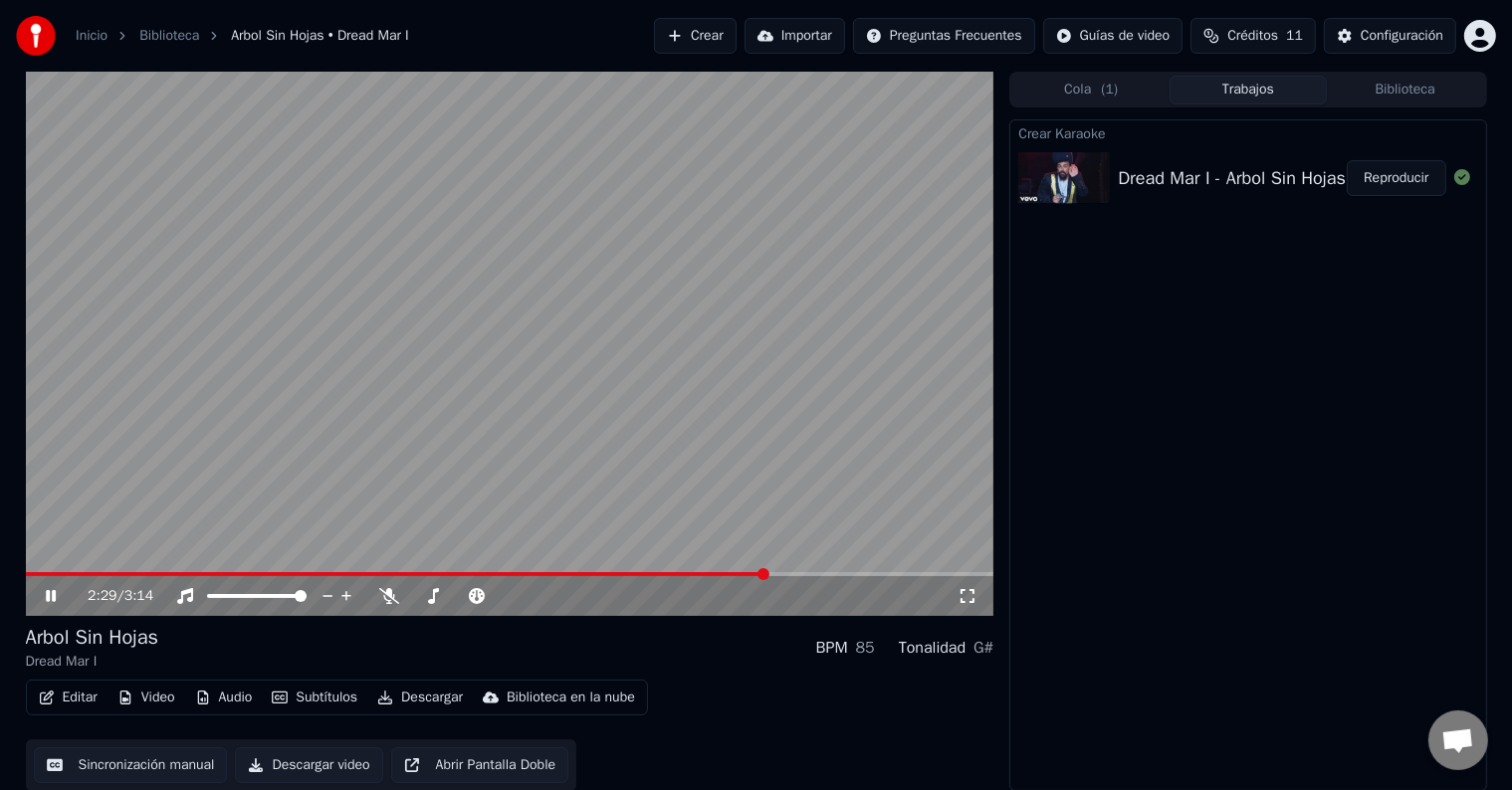 click at bounding box center (510, 343) 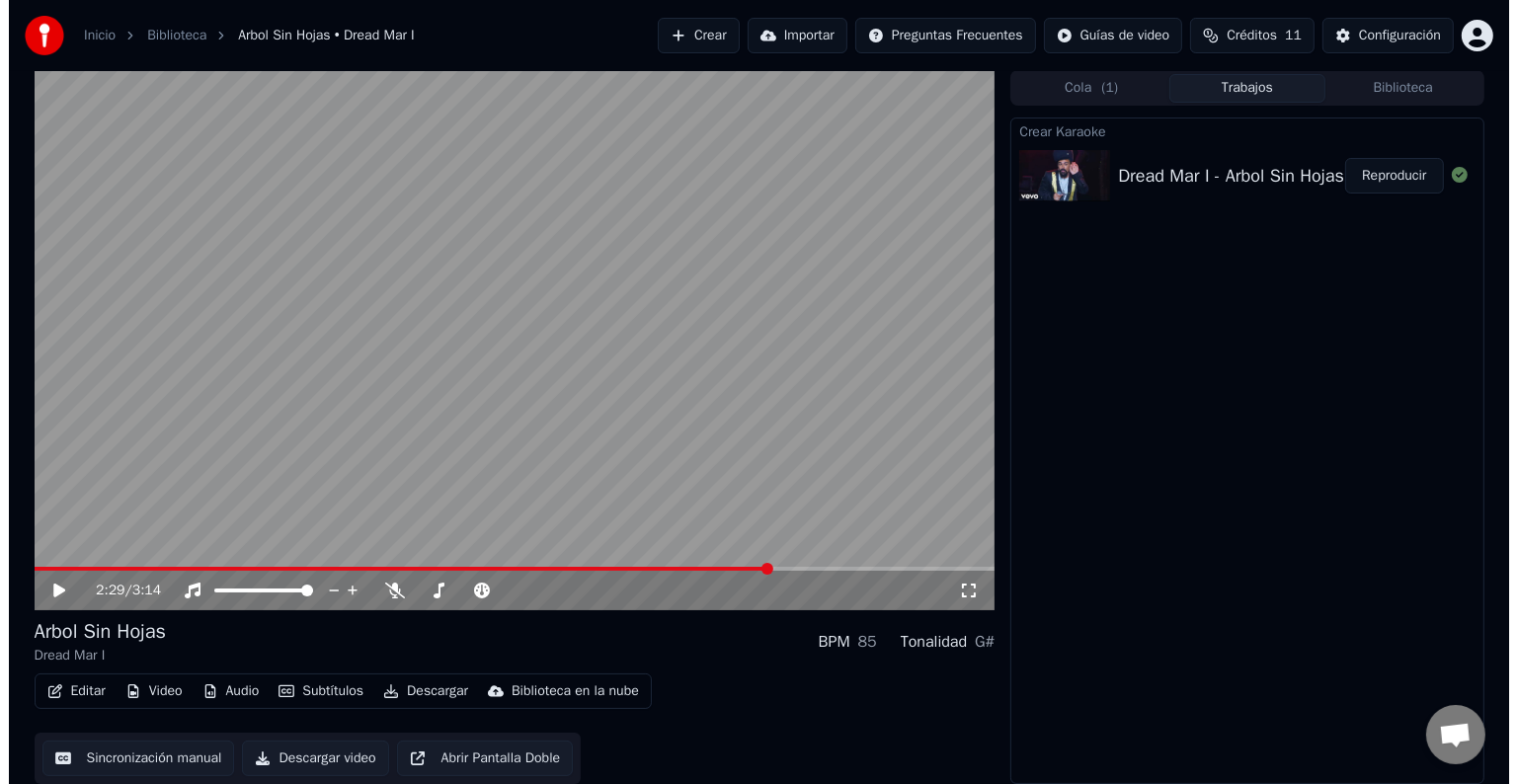 scroll, scrollTop: 0, scrollLeft: 0, axis: both 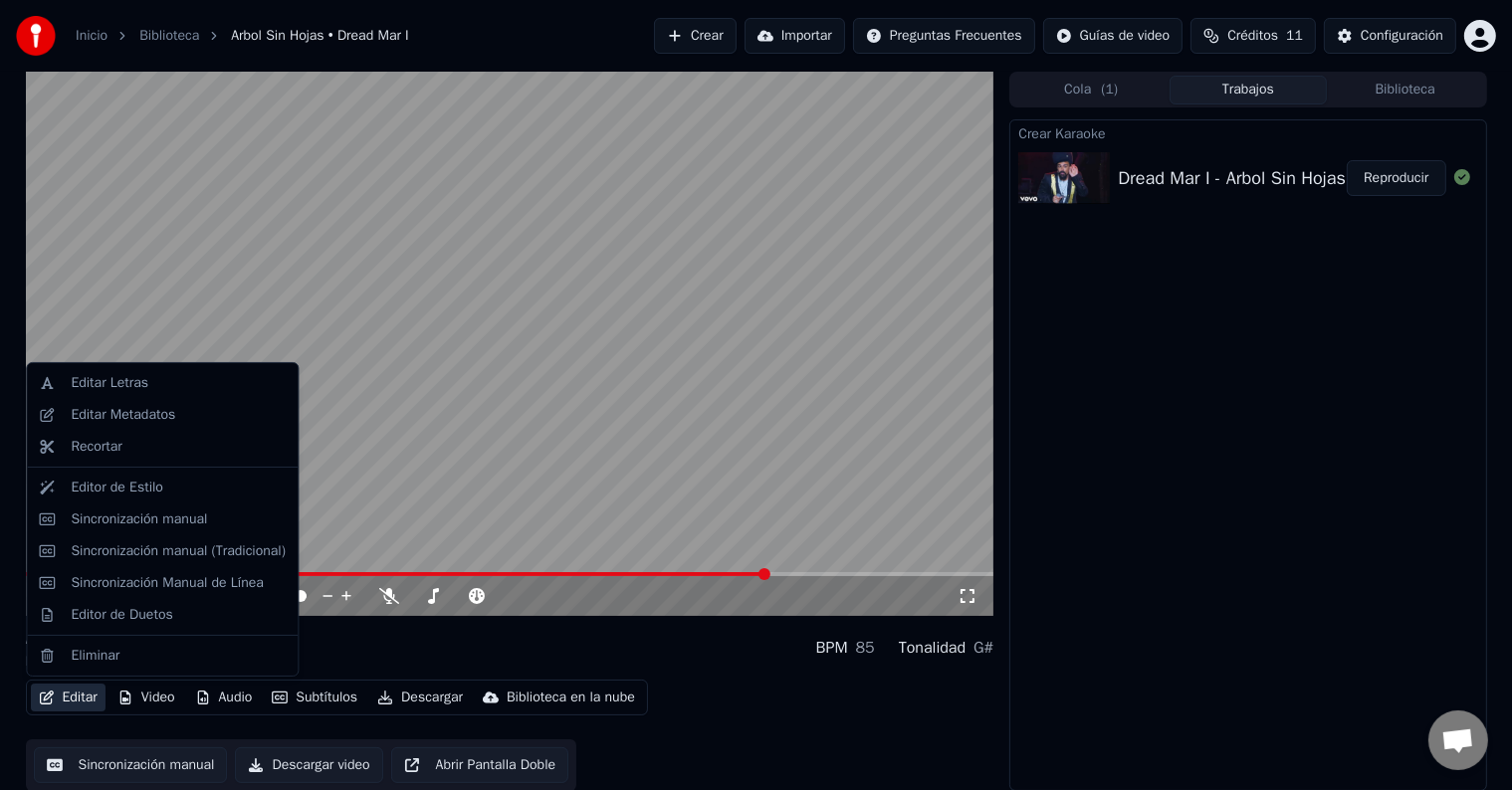 click on "Editar" at bounding box center [68, 697] 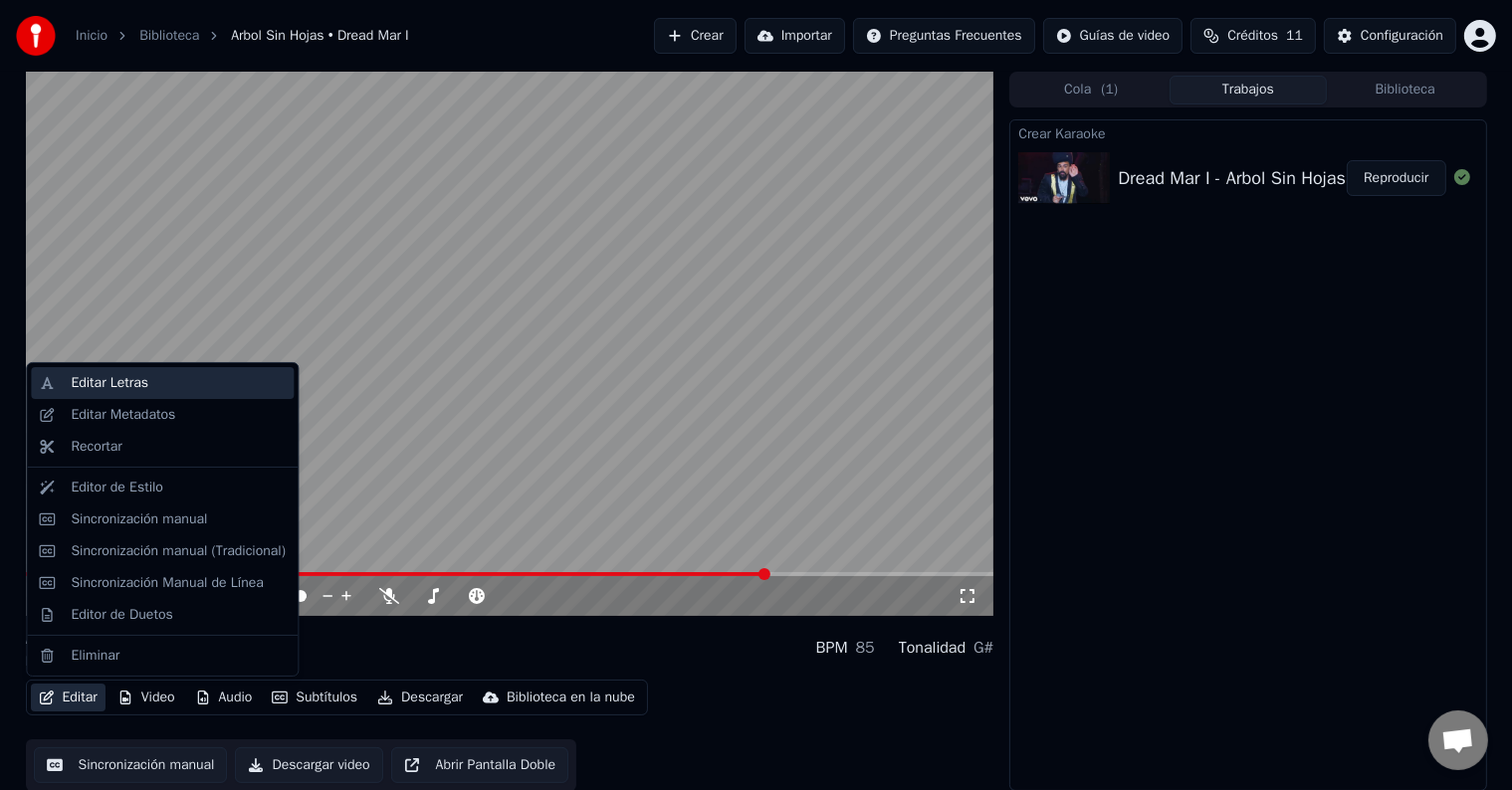 click on "Editar Letras" at bounding box center (109, 383) 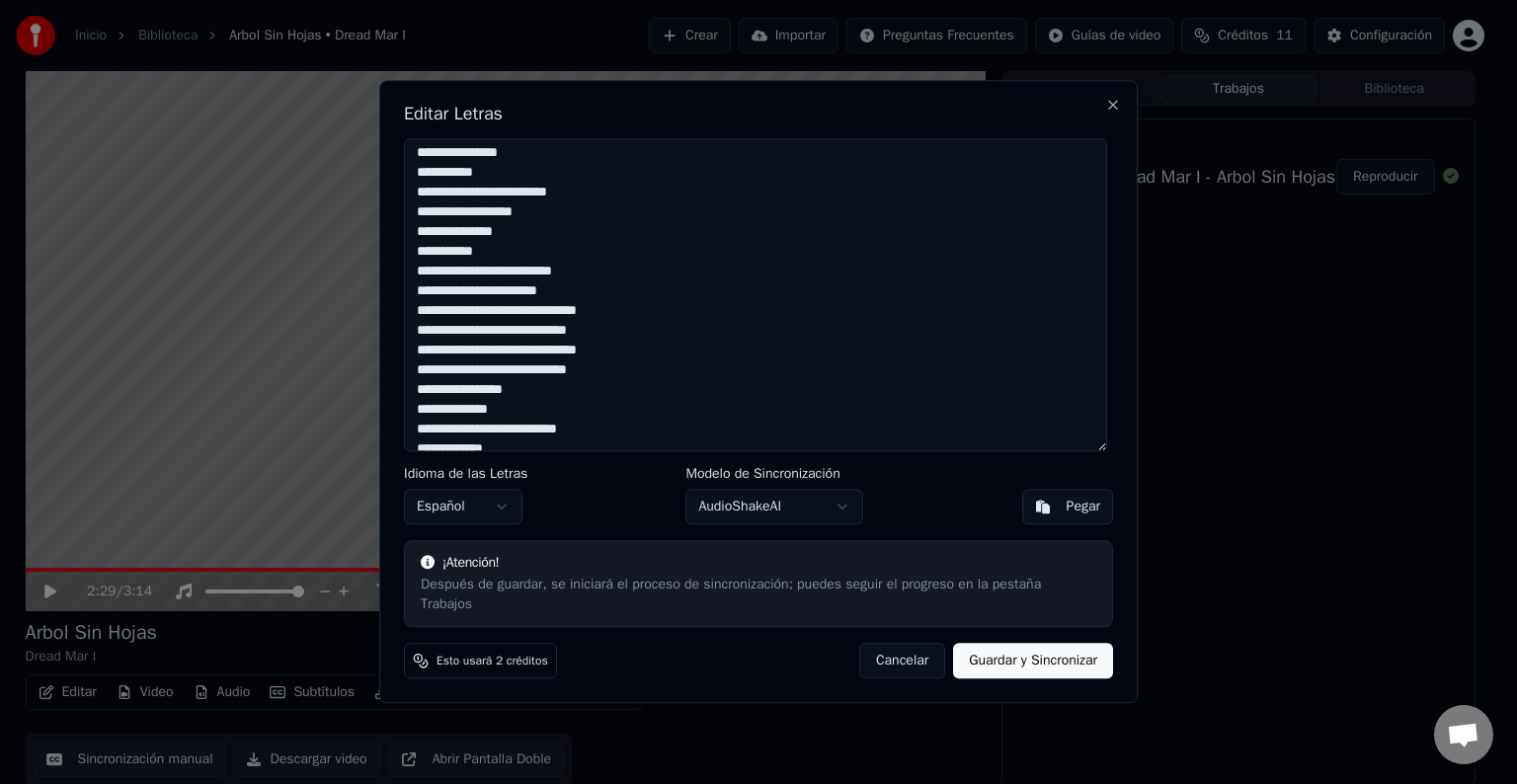 scroll, scrollTop: 0, scrollLeft: 0, axis: both 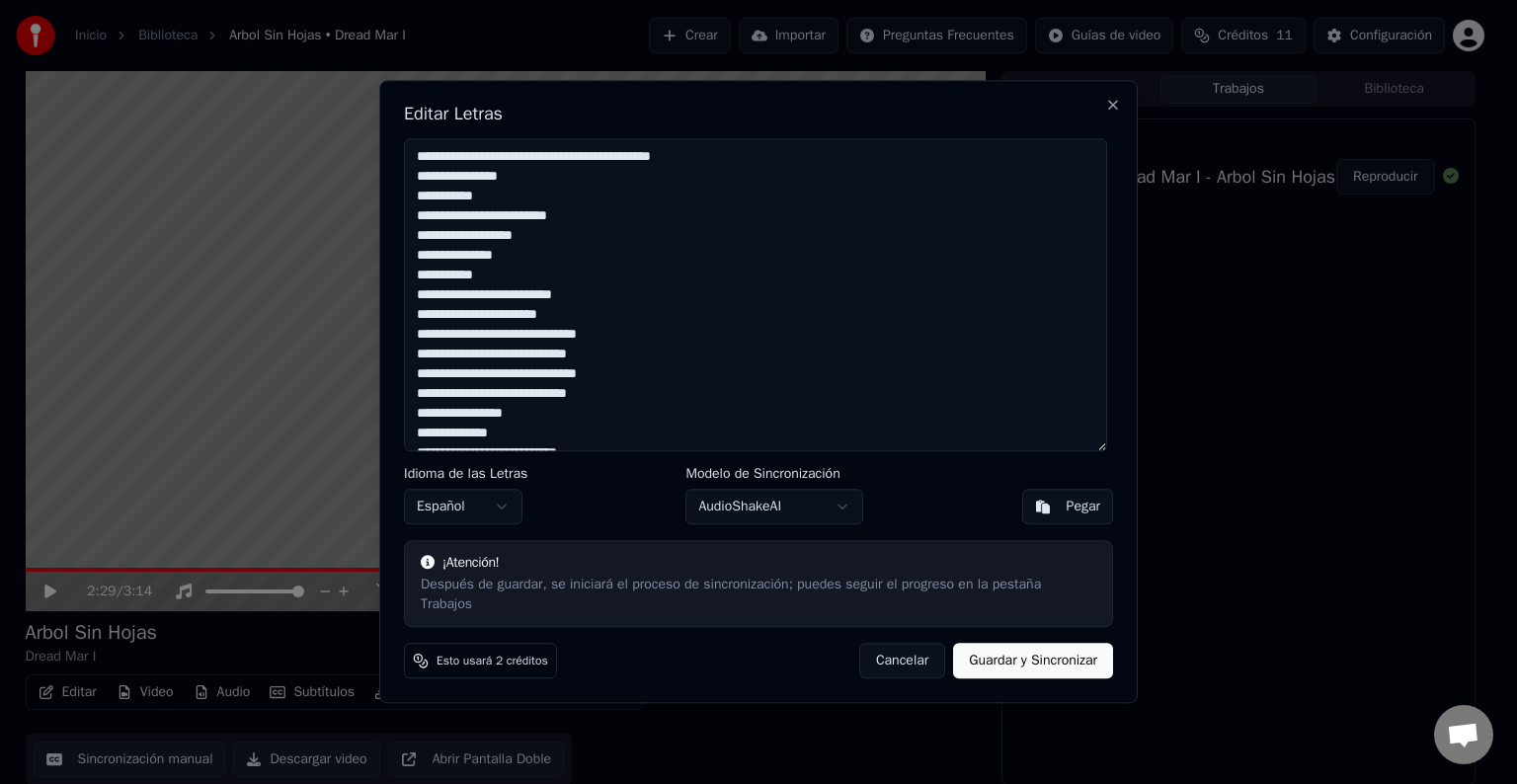 drag, startPoint x: 442, startPoint y: 166, endPoint x: 410, endPoint y: 161, distance: 32.38827 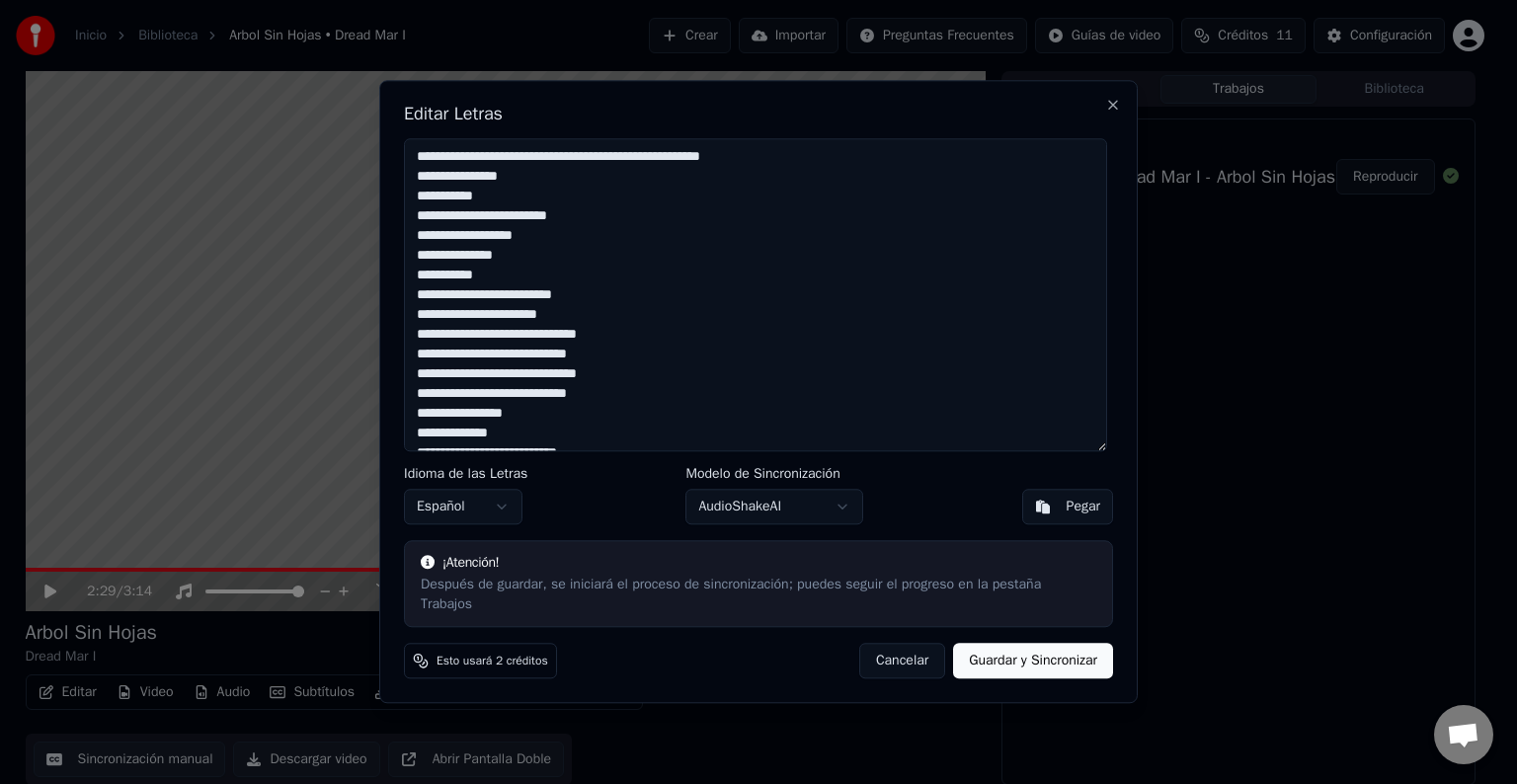 drag, startPoint x: 530, startPoint y: 167, endPoint x: 509, endPoint y: 164, distance: 21.213203 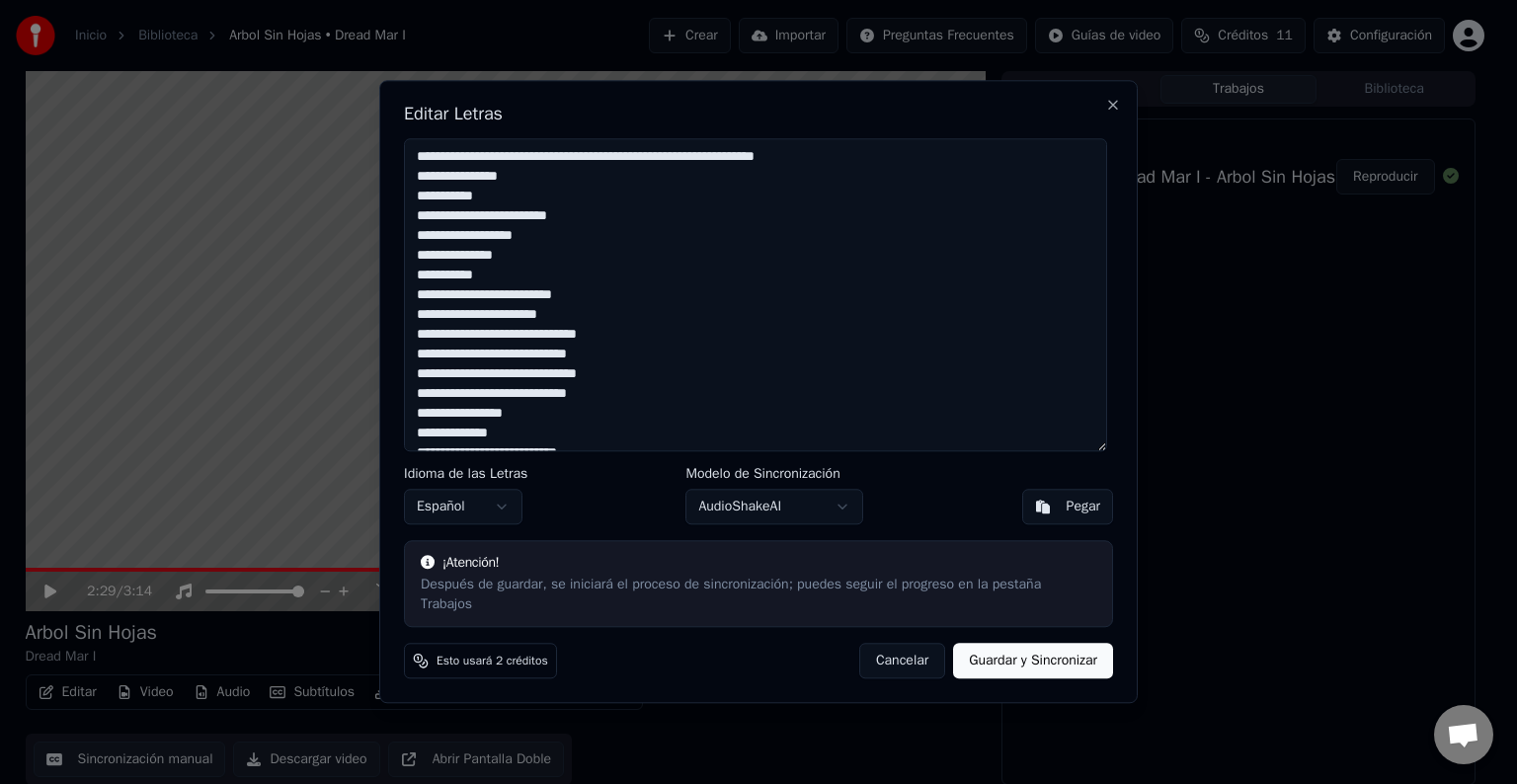 drag, startPoint x: 620, startPoint y: 168, endPoint x: 638, endPoint y: 168, distance: 18 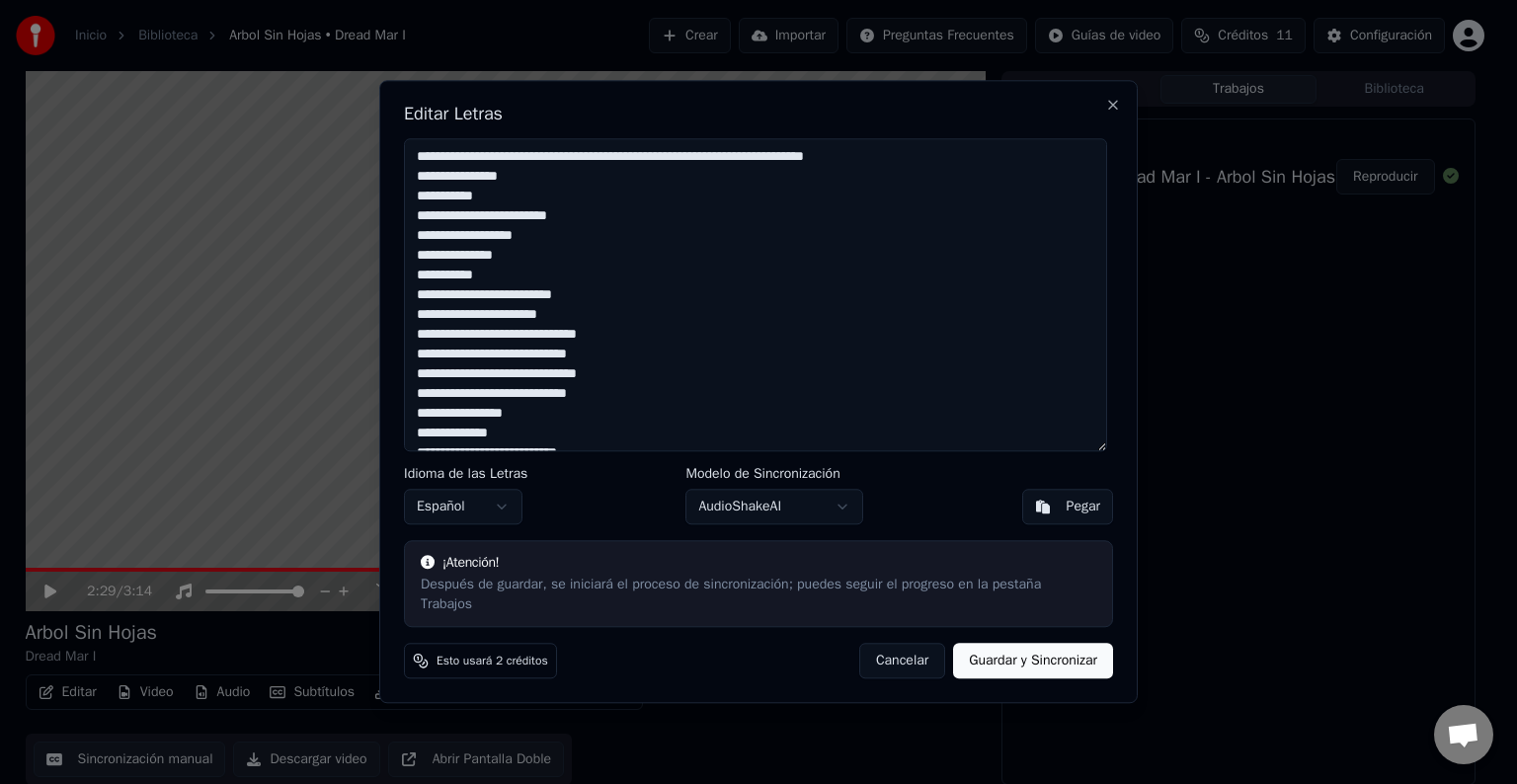 drag, startPoint x: 711, startPoint y: 168, endPoint x: 759, endPoint y: 170, distance: 48.0416 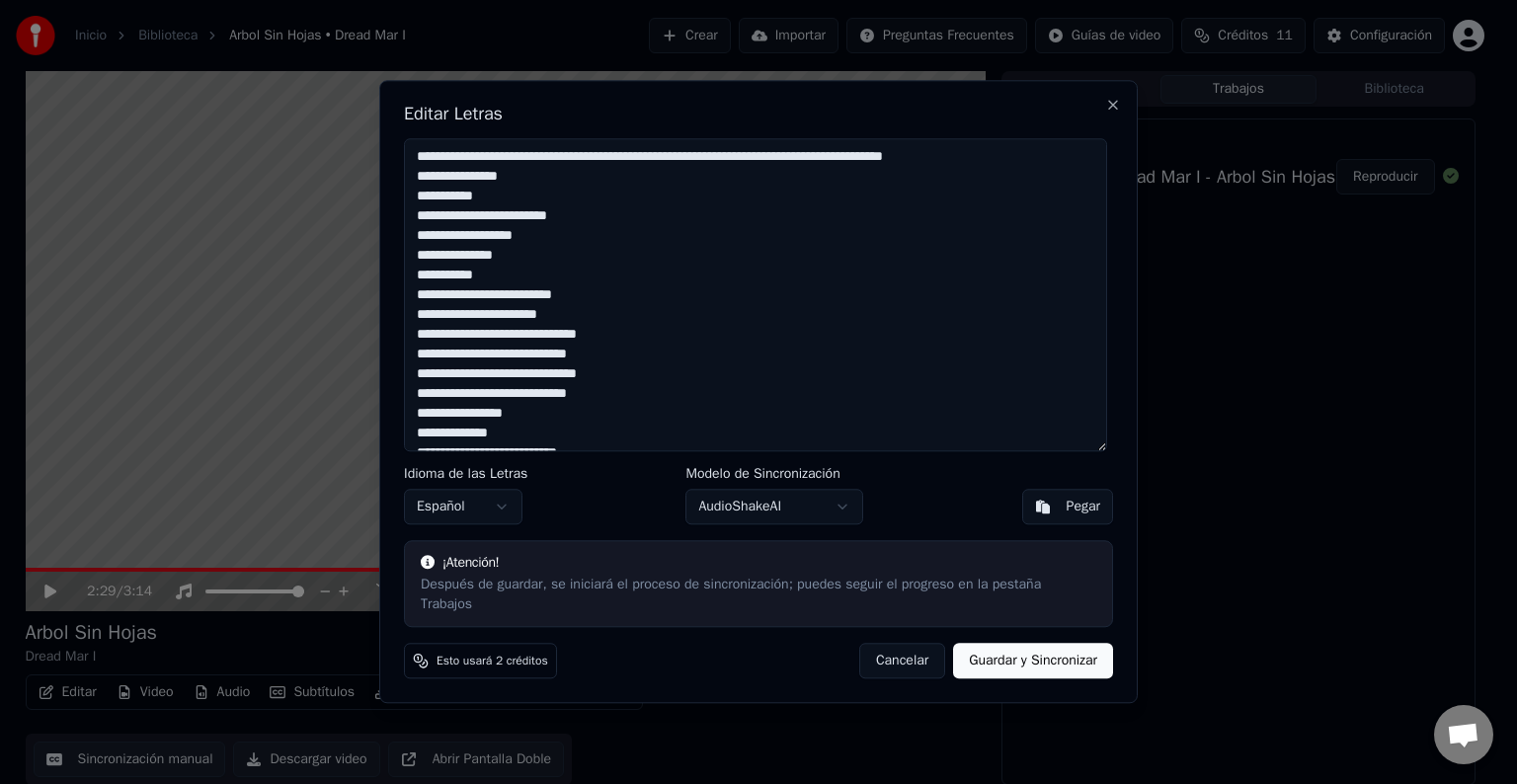 drag, startPoint x: 869, startPoint y: 165, endPoint x: 712, endPoint y: 168, distance: 157.0287 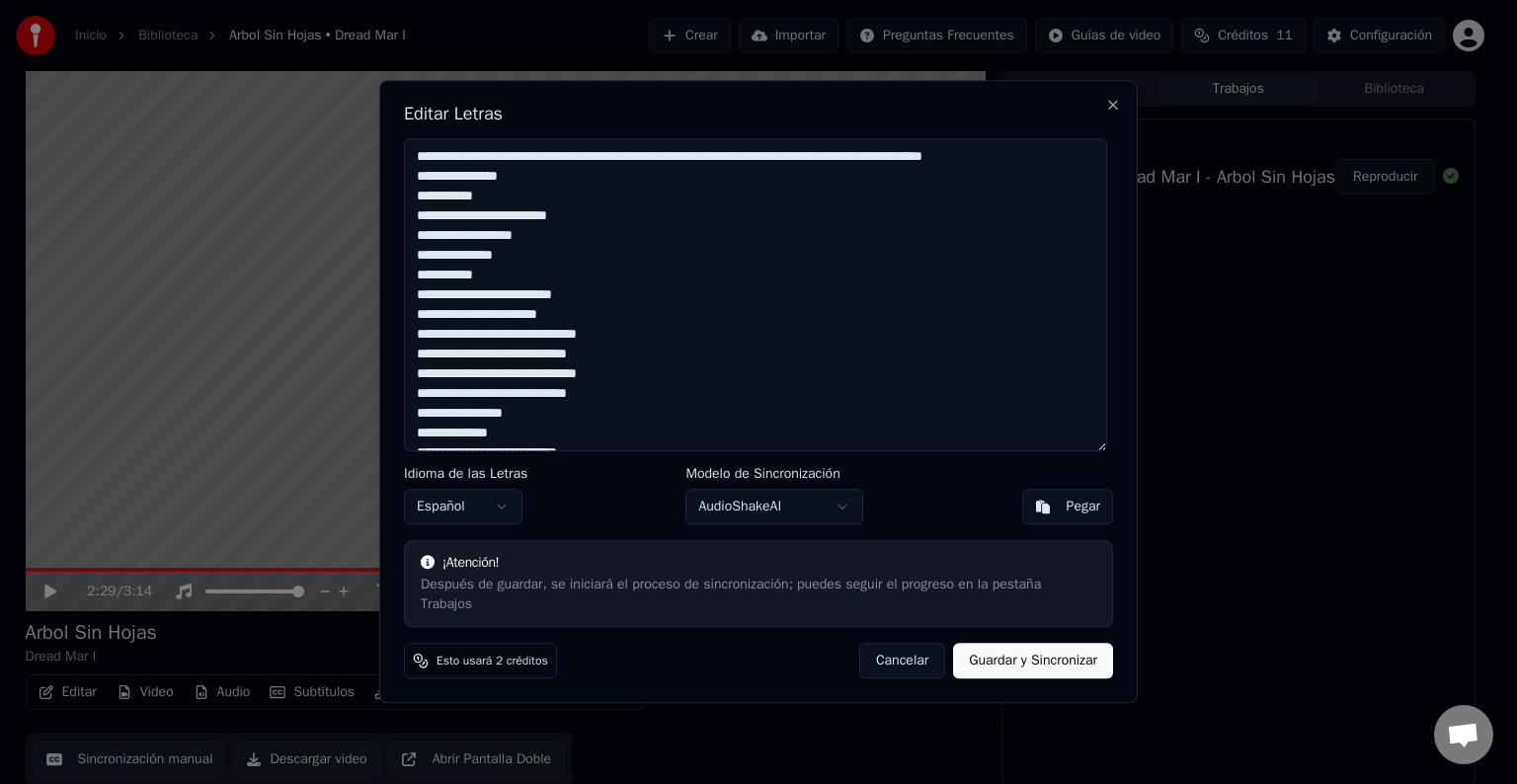 click on "**********" at bounding box center [756, 294] 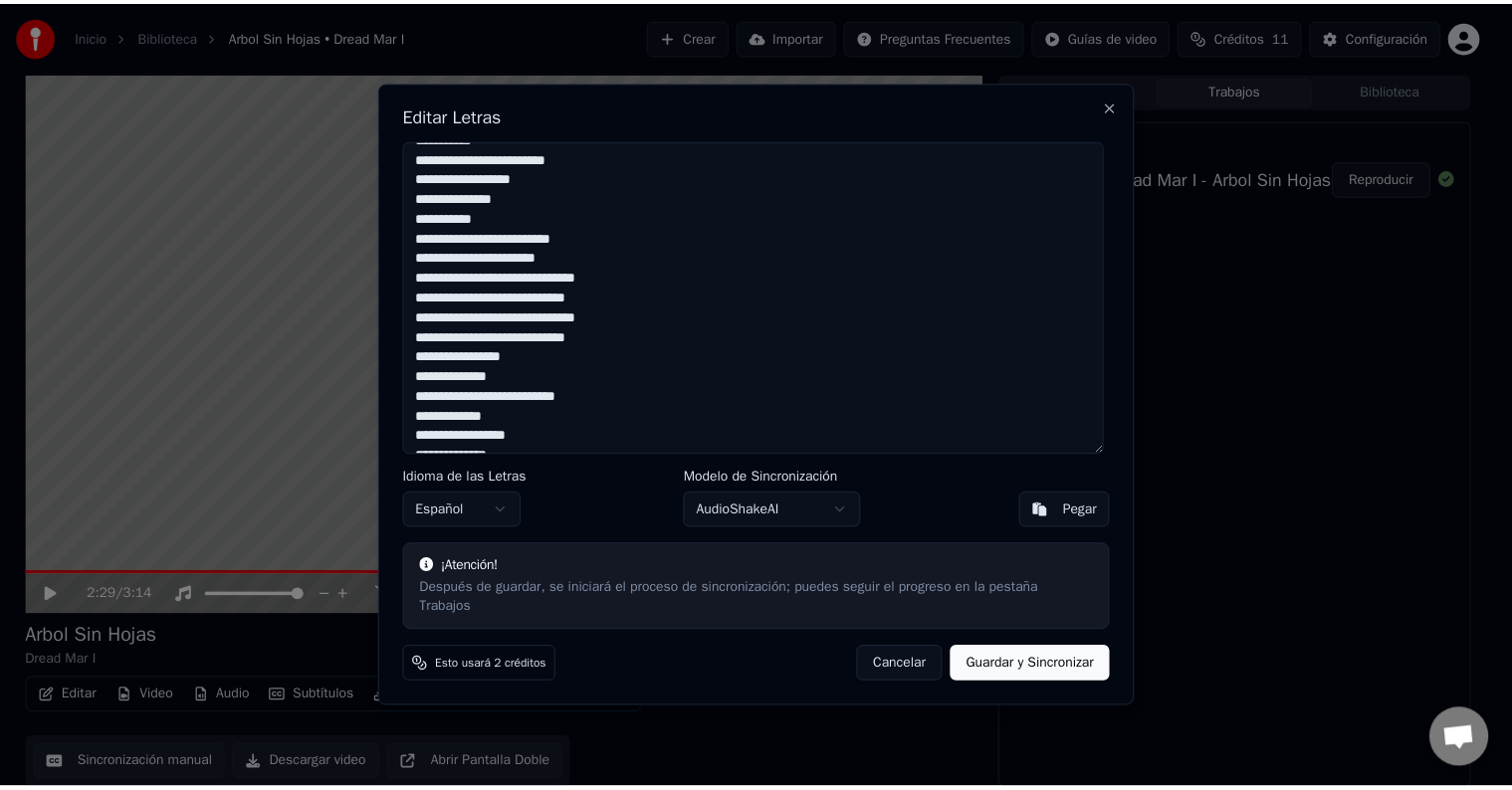 scroll, scrollTop: 0, scrollLeft: 0, axis: both 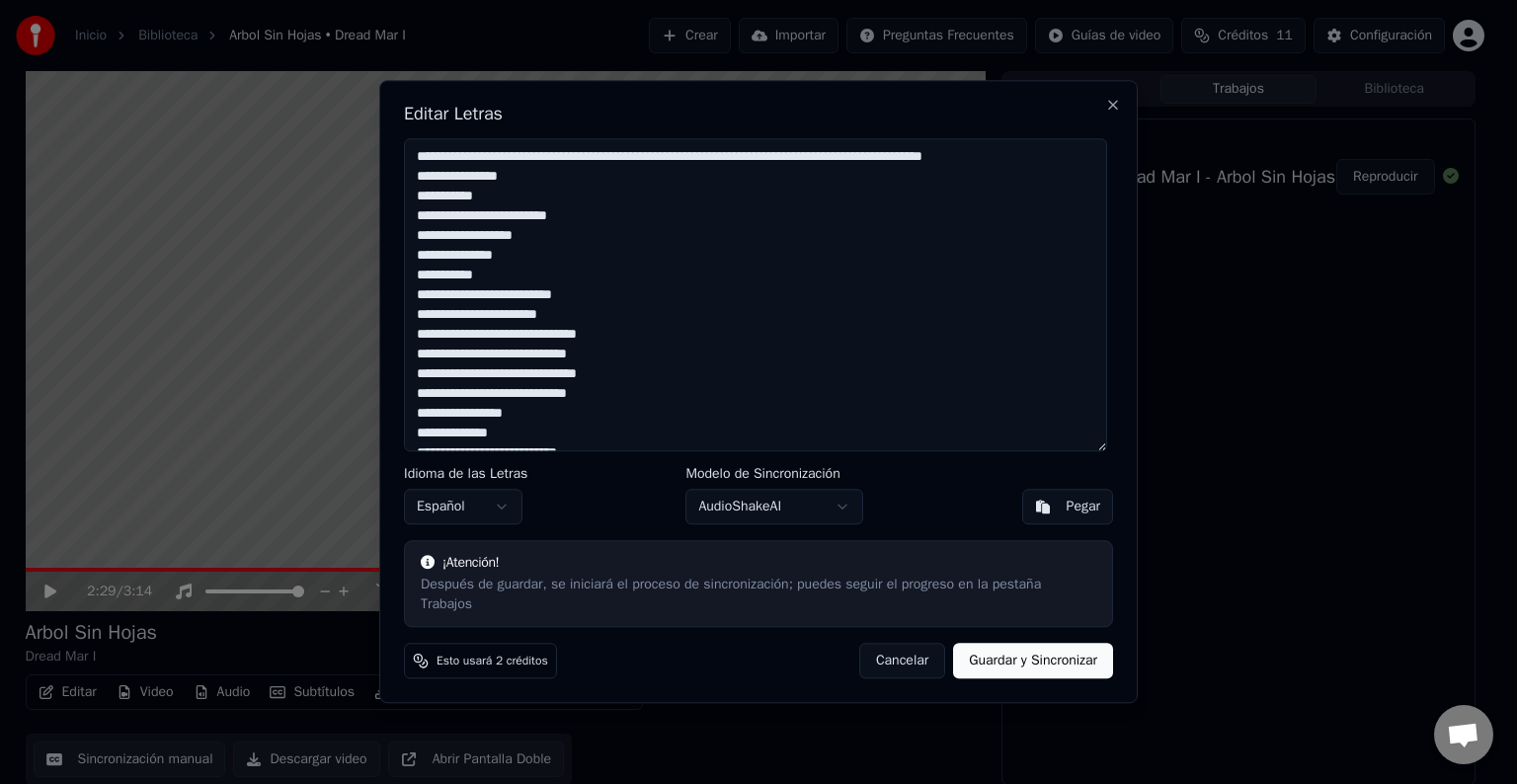 type on "**********" 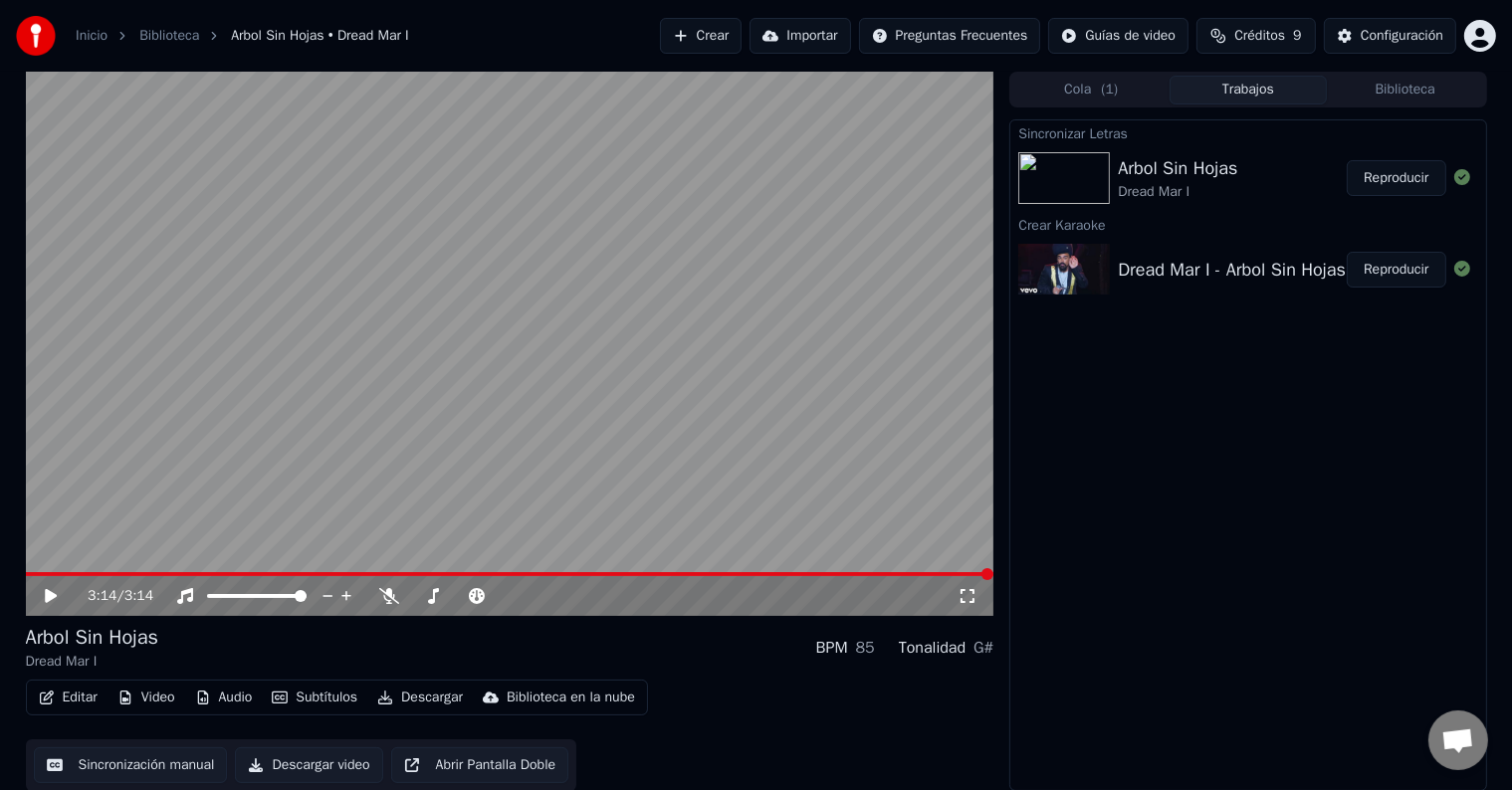 click on "Dread Mar I" at bounding box center (1178, 192) 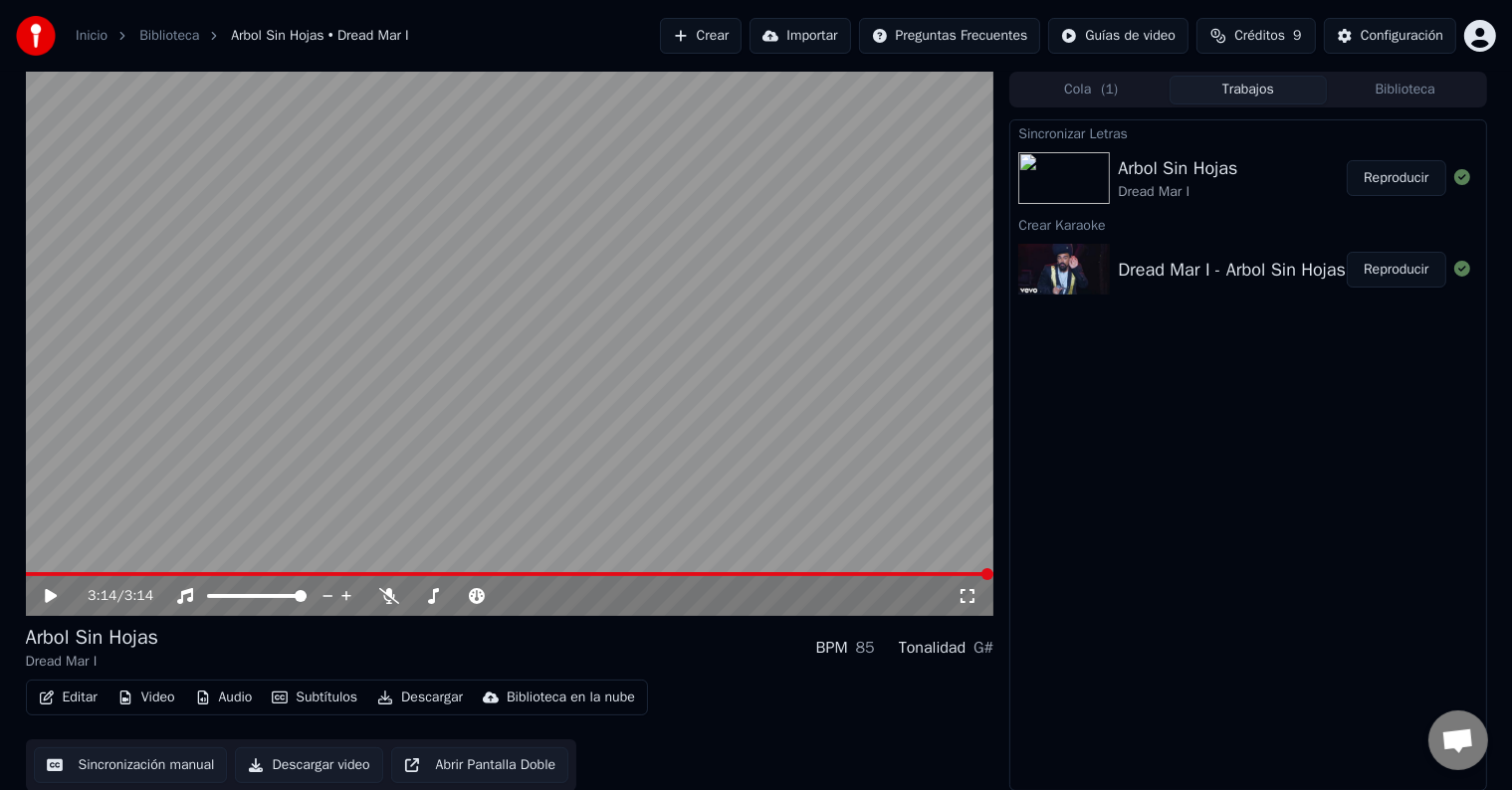 click on "3:14  /  3:14" at bounding box center [510, 596] 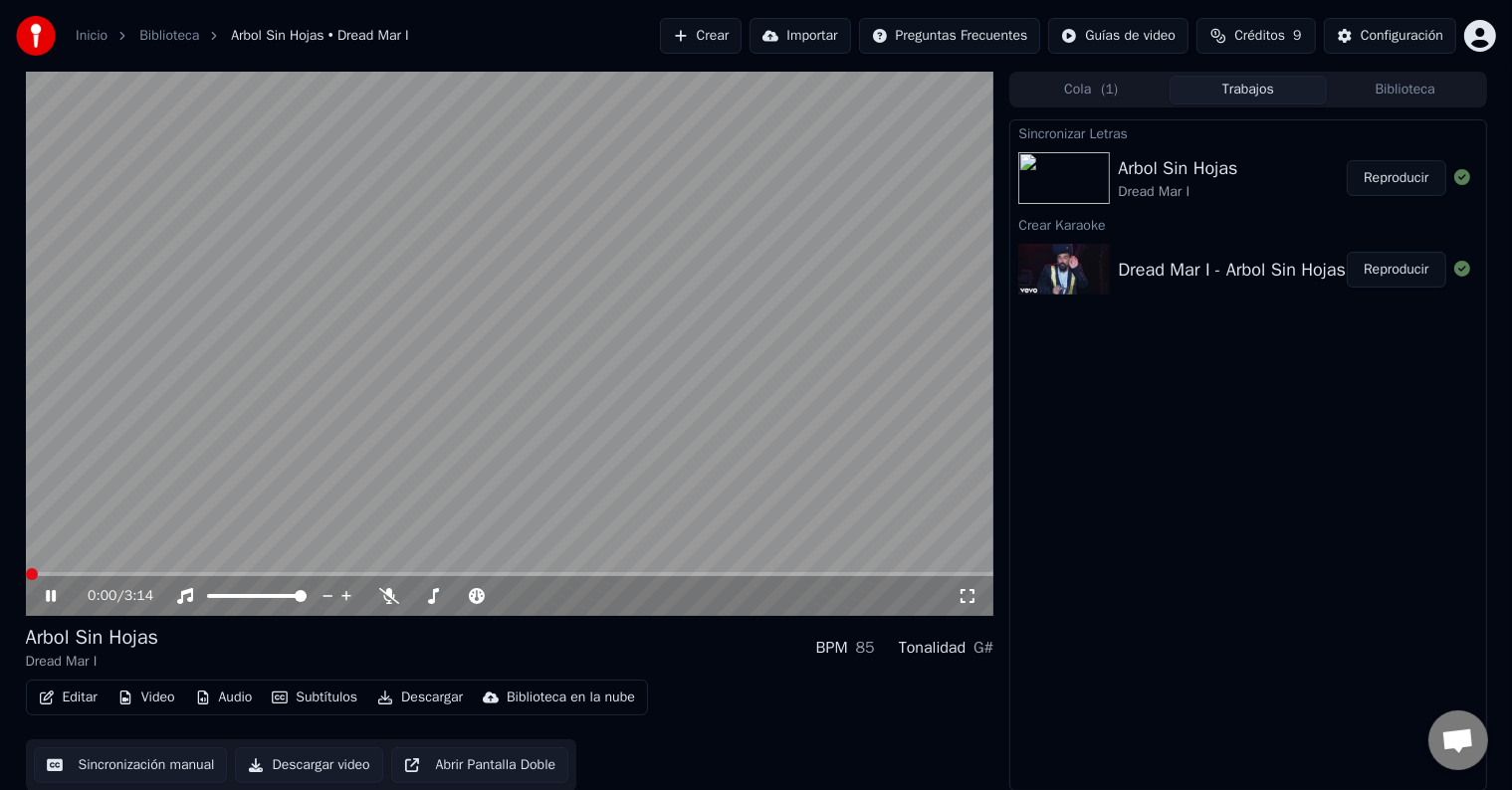 click at bounding box center (32, 574) 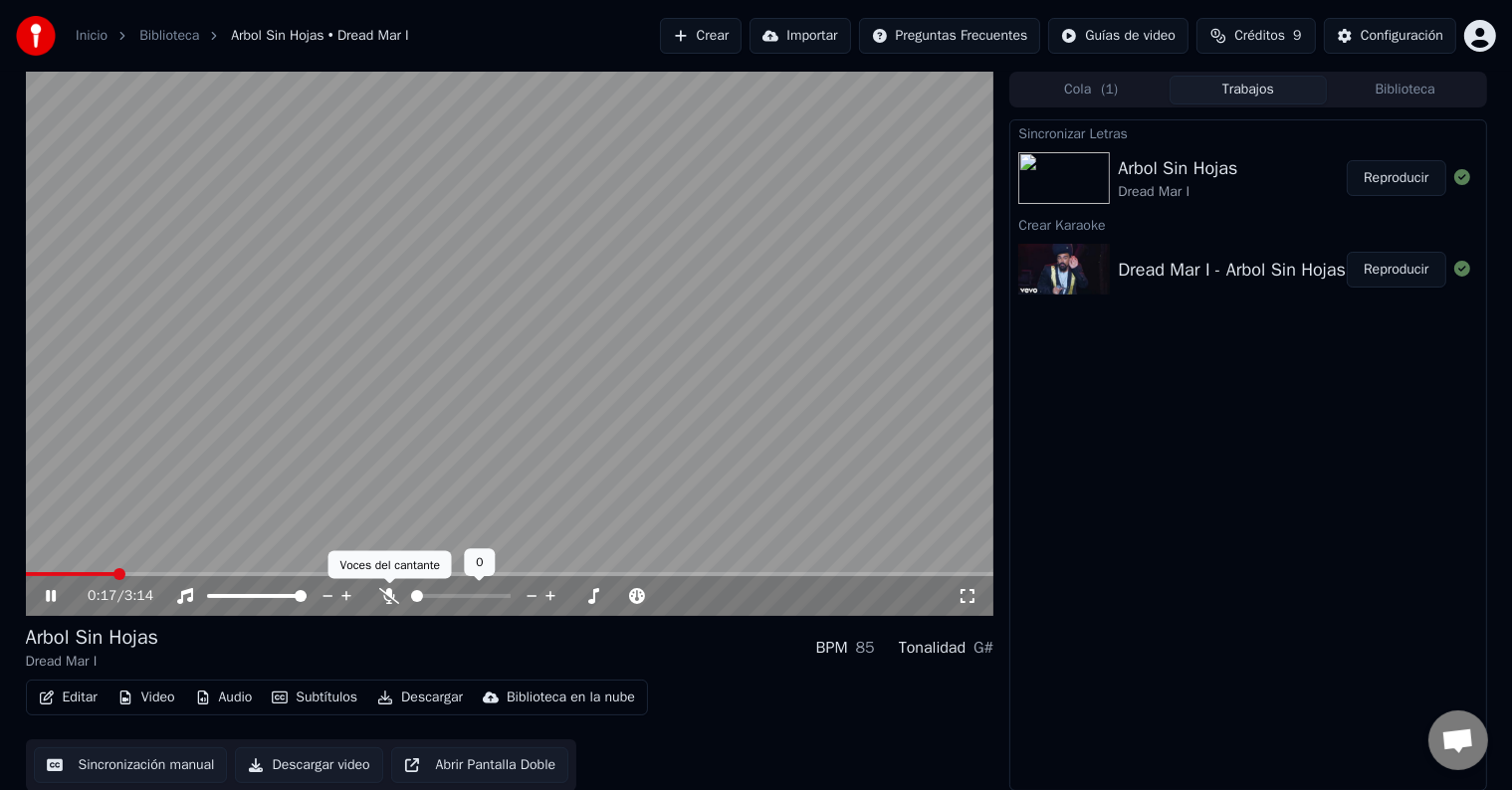 click 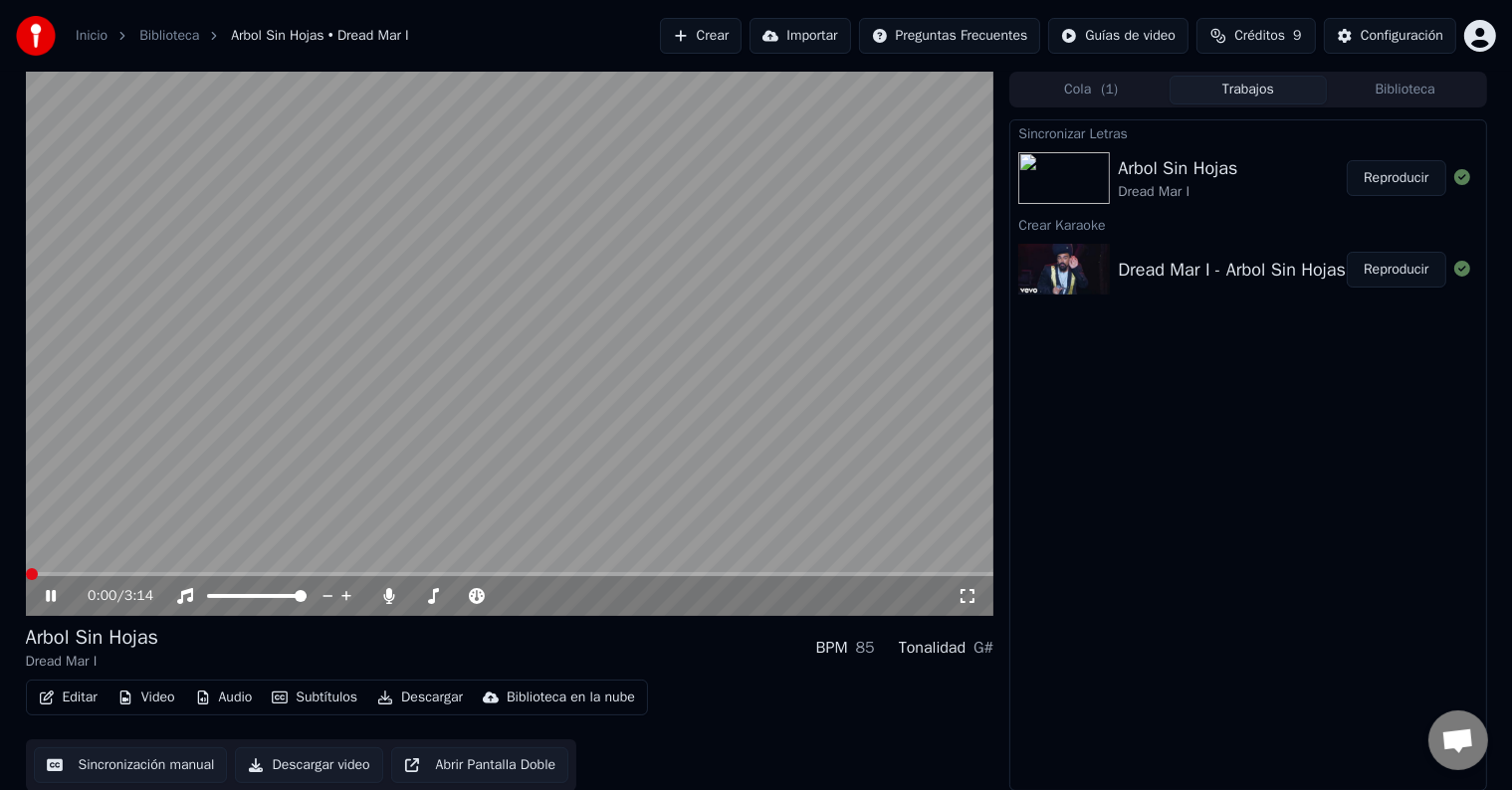 click at bounding box center [32, 574] 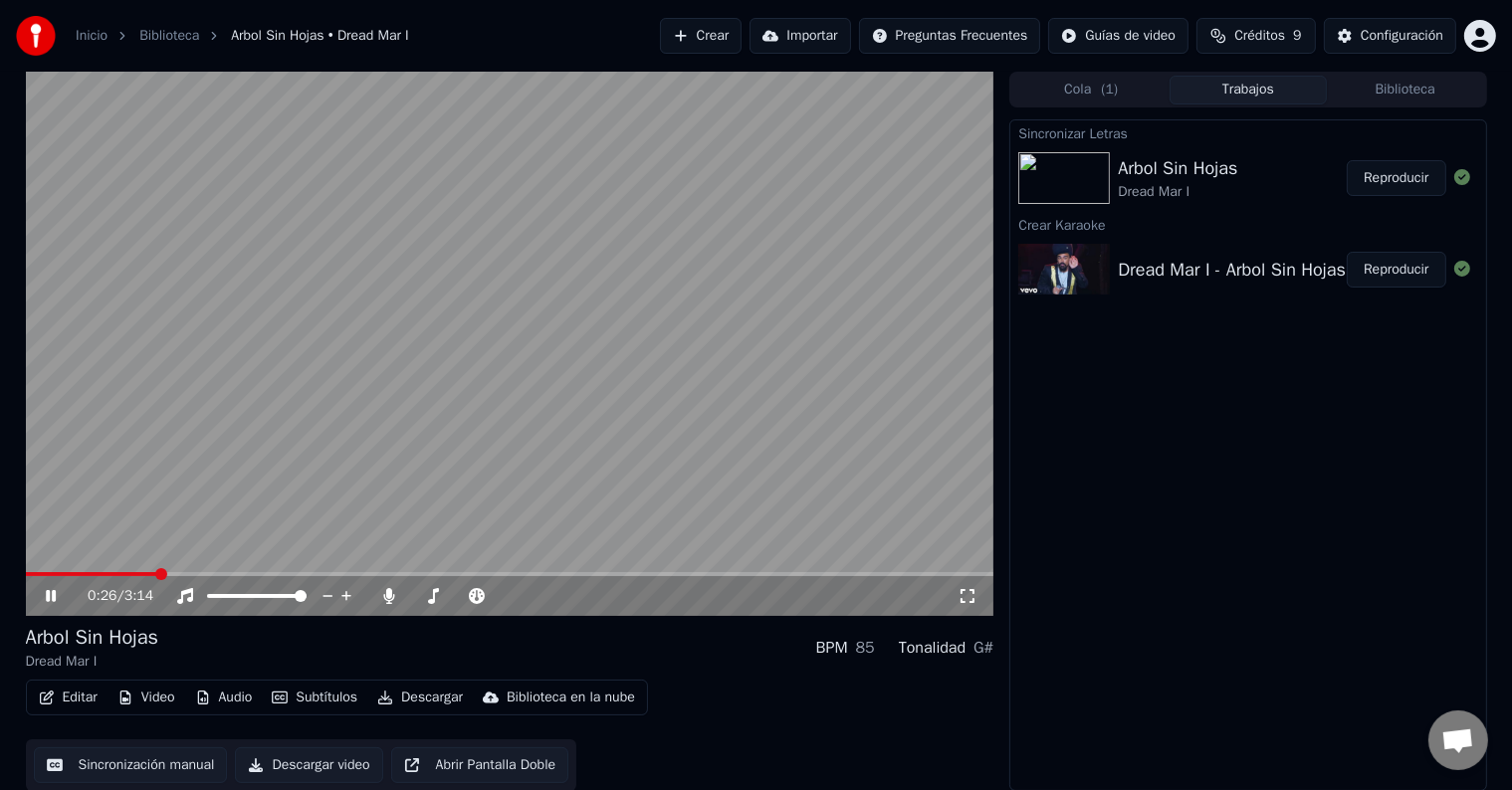 click at bounding box center (510, 343) 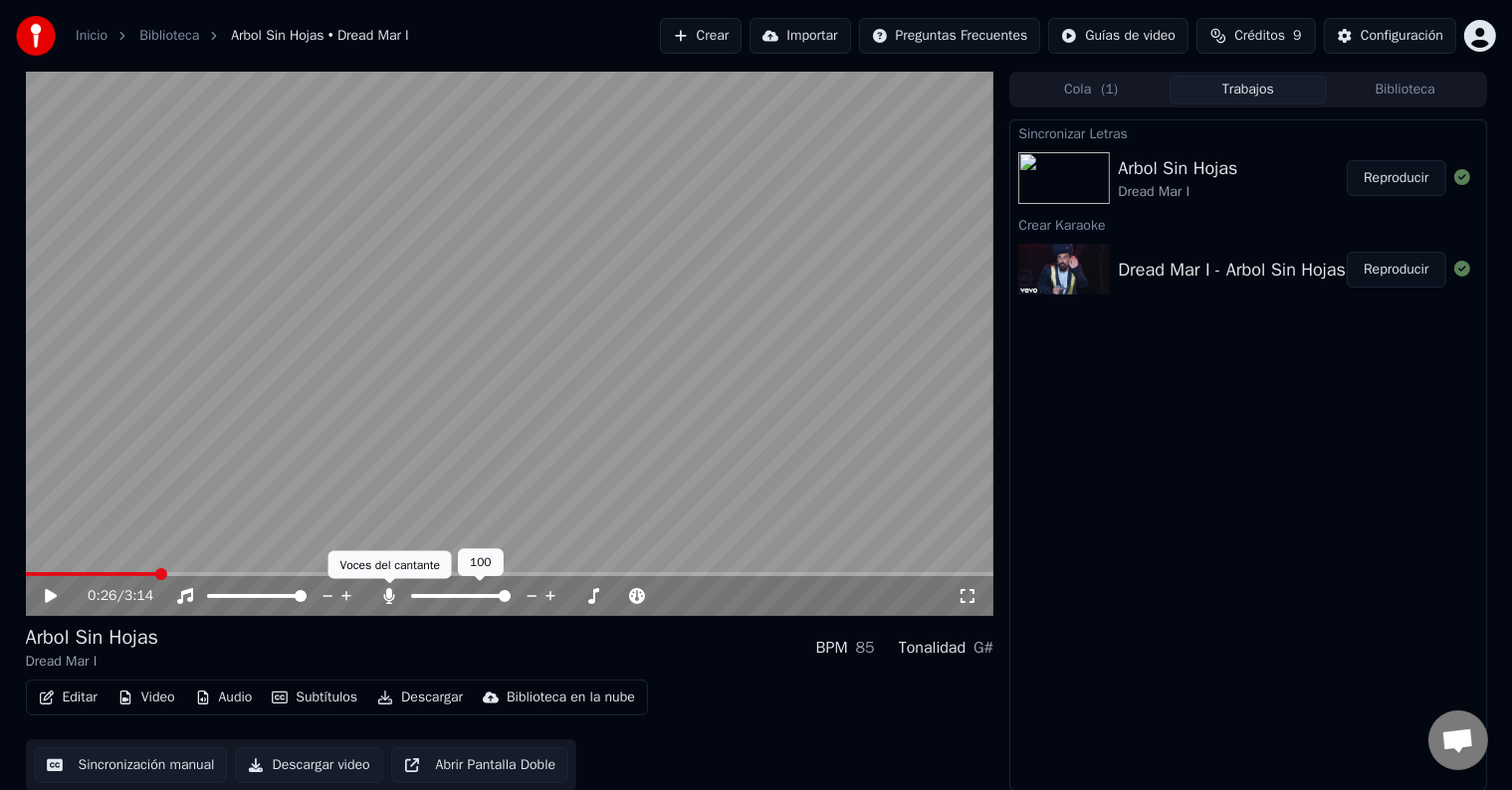 click 